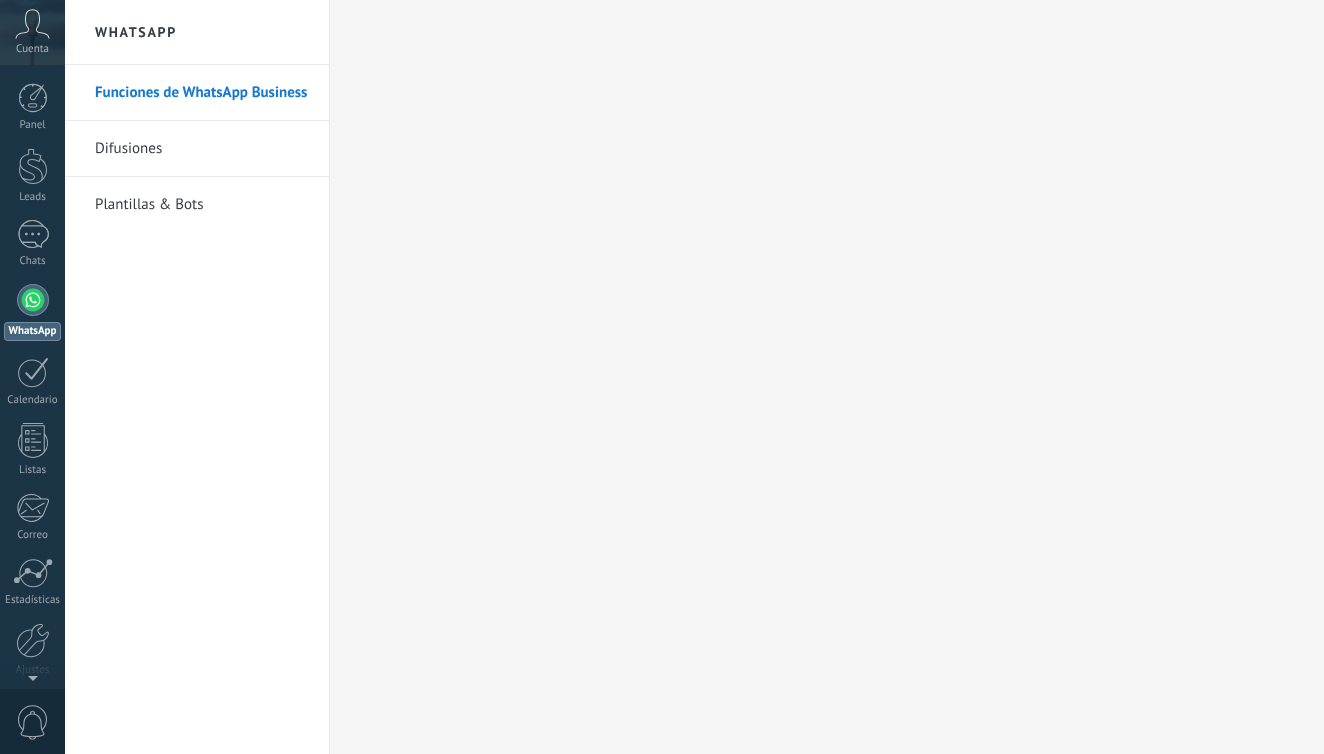 scroll, scrollTop: 0, scrollLeft: 0, axis: both 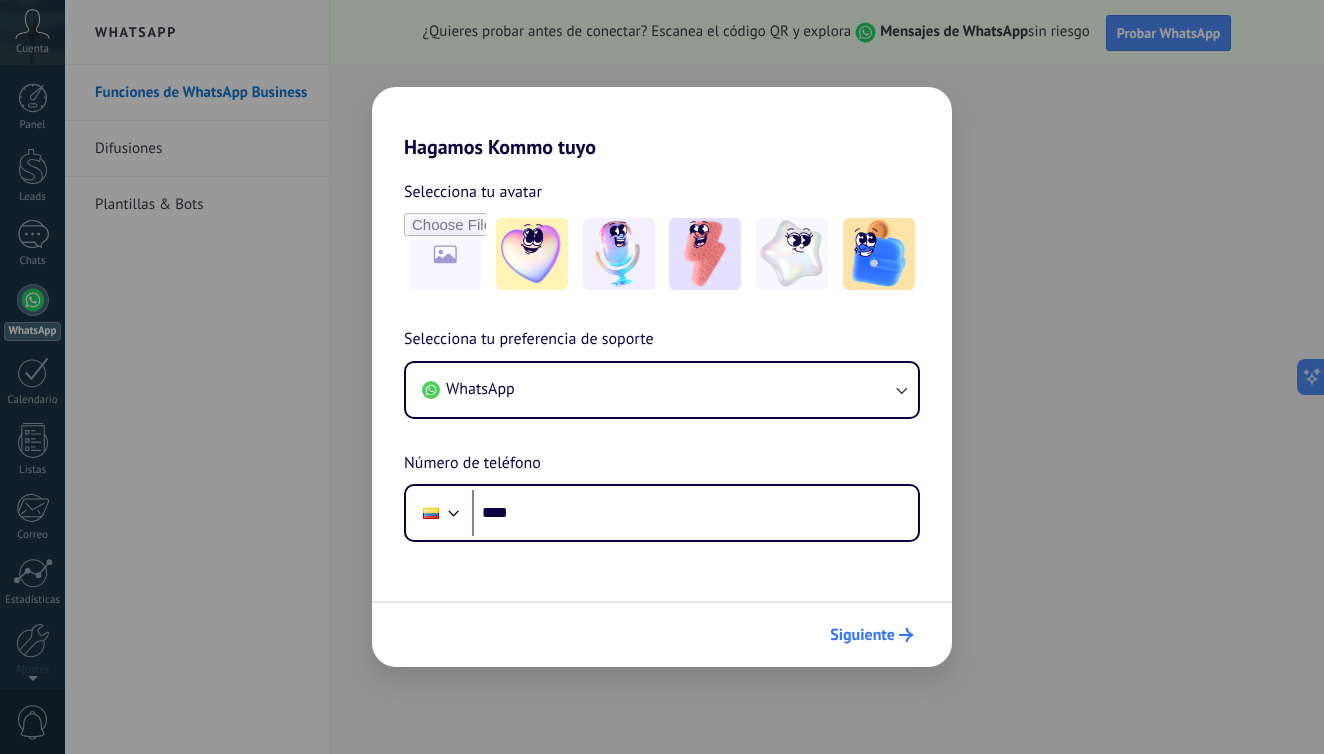 click on "Siguiente" at bounding box center (871, 635) 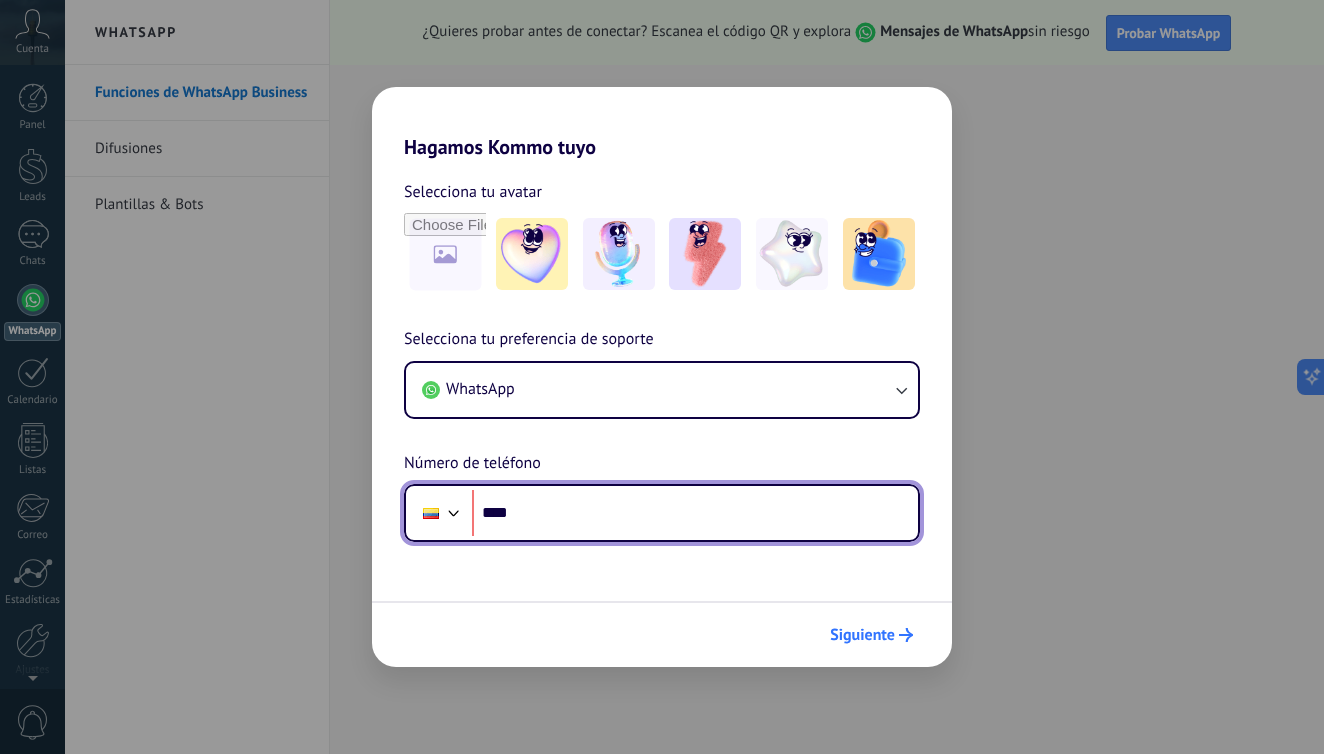 scroll, scrollTop: 0, scrollLeft: 0, axis: both 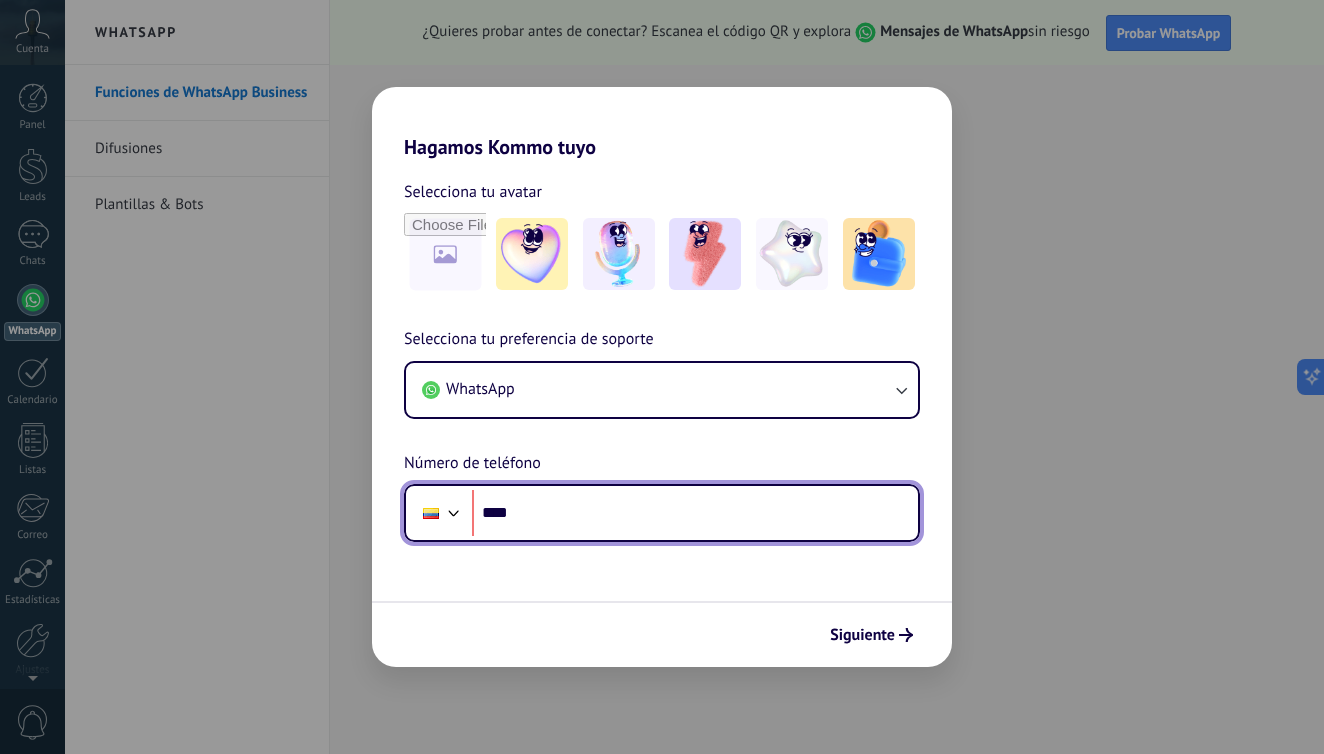click on "****" at bounding box center (695, 513) 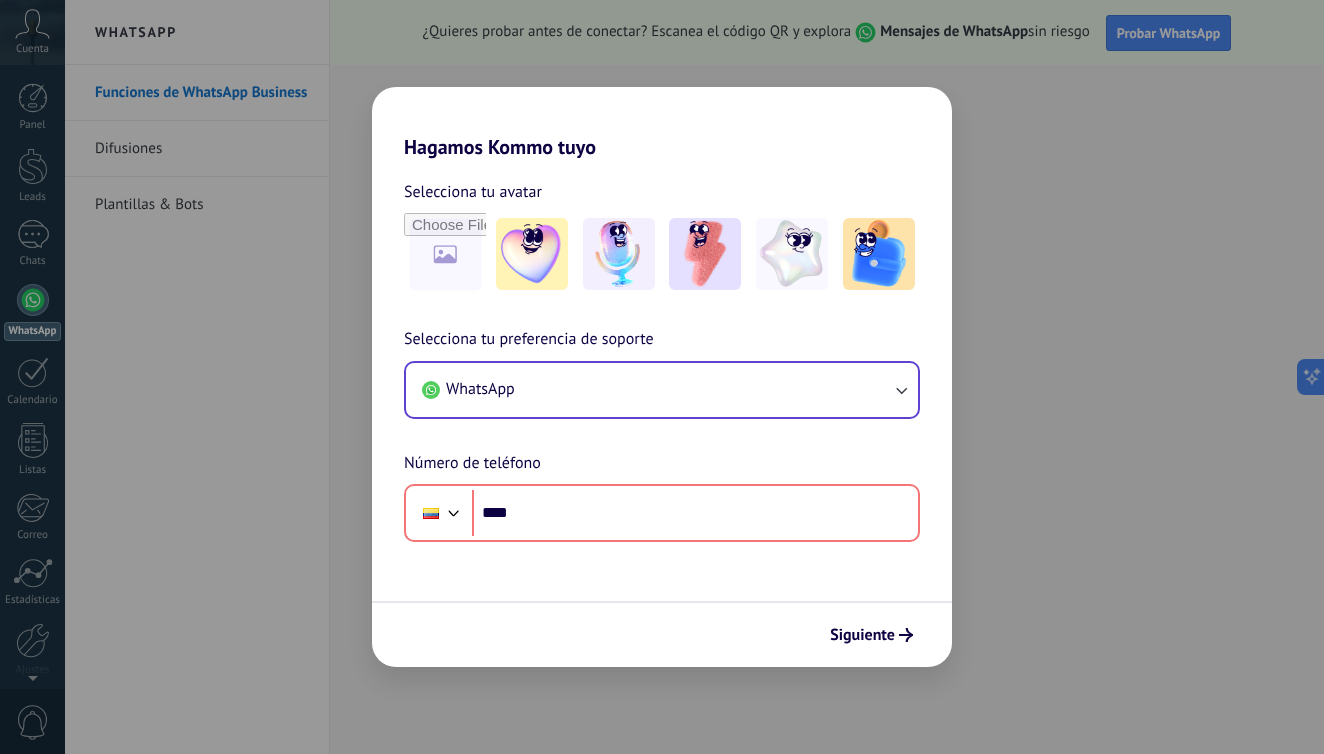 click on "WhatsApp" at bounding box center [662, 390] 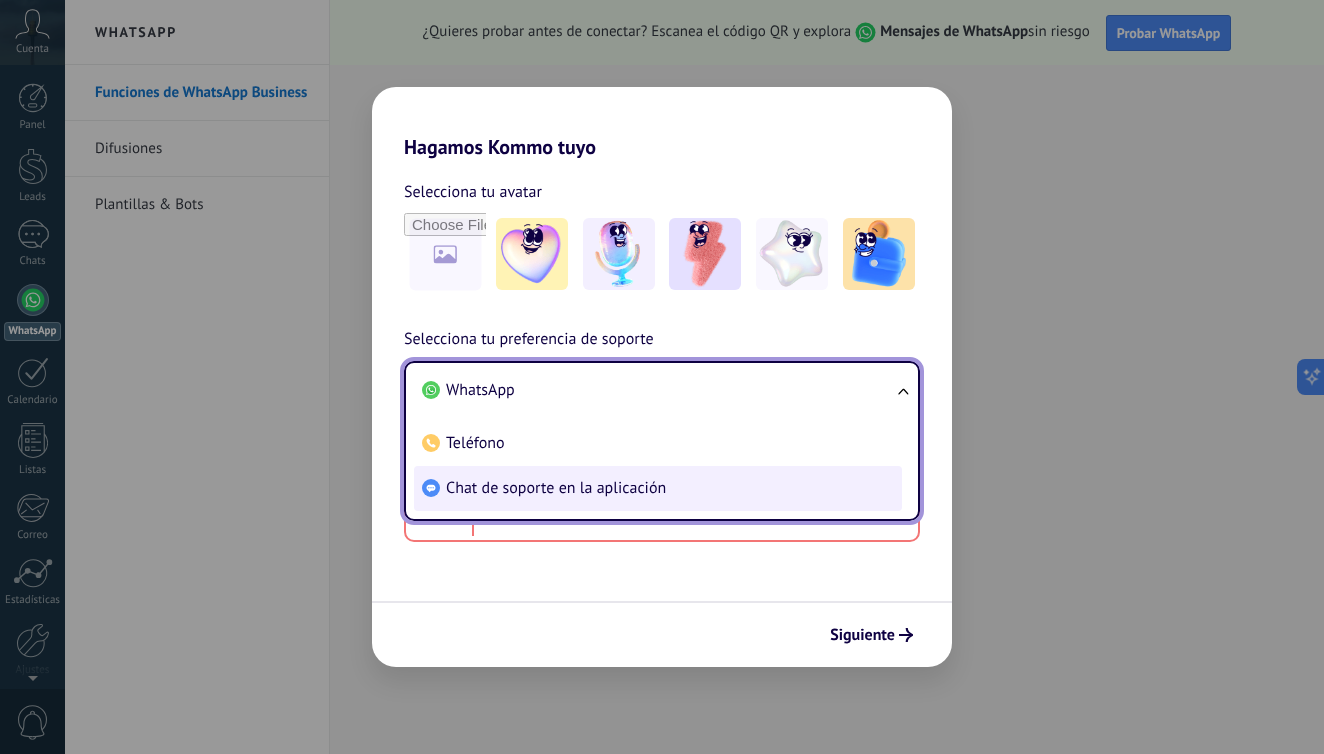 click on "Chat de soporte en la aplicación" at bounding box center (480, 390) 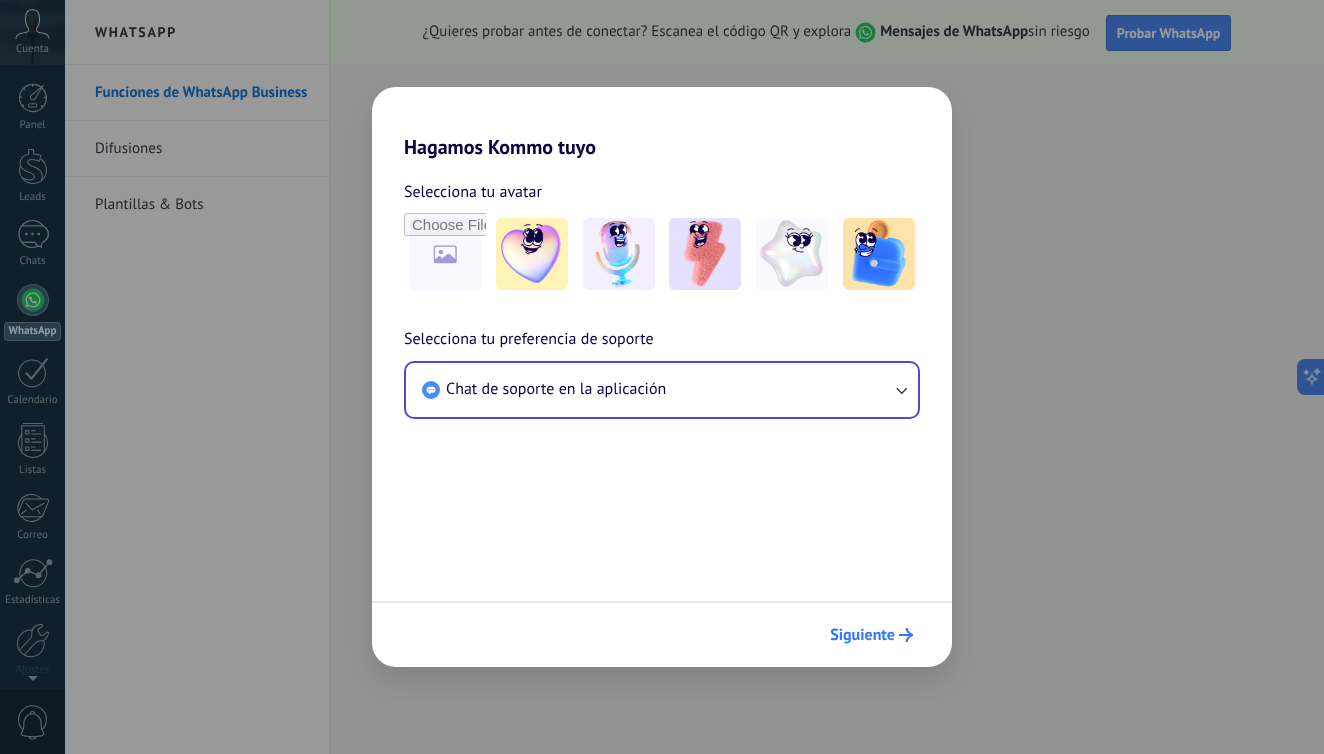 click at bounding box center [906, 635] 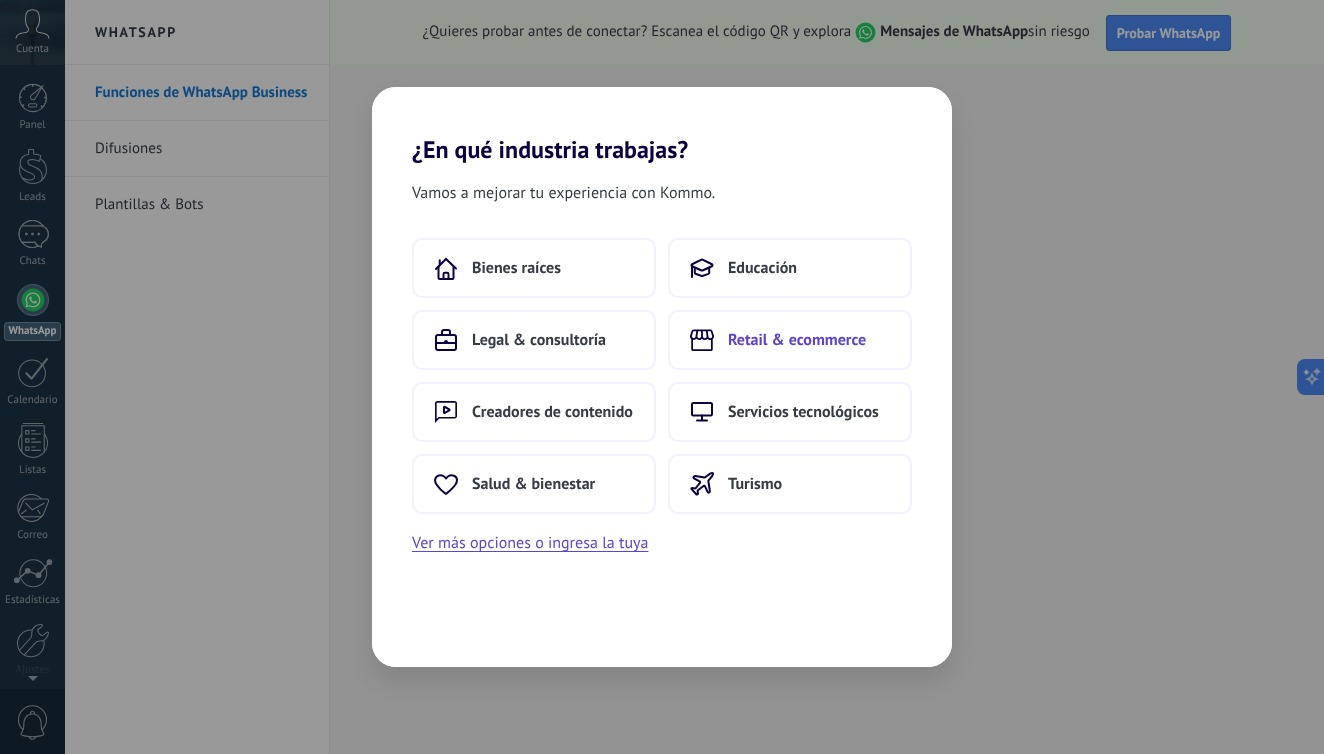 click on "Retail & ecommerce" at bounding box center (790, 340) 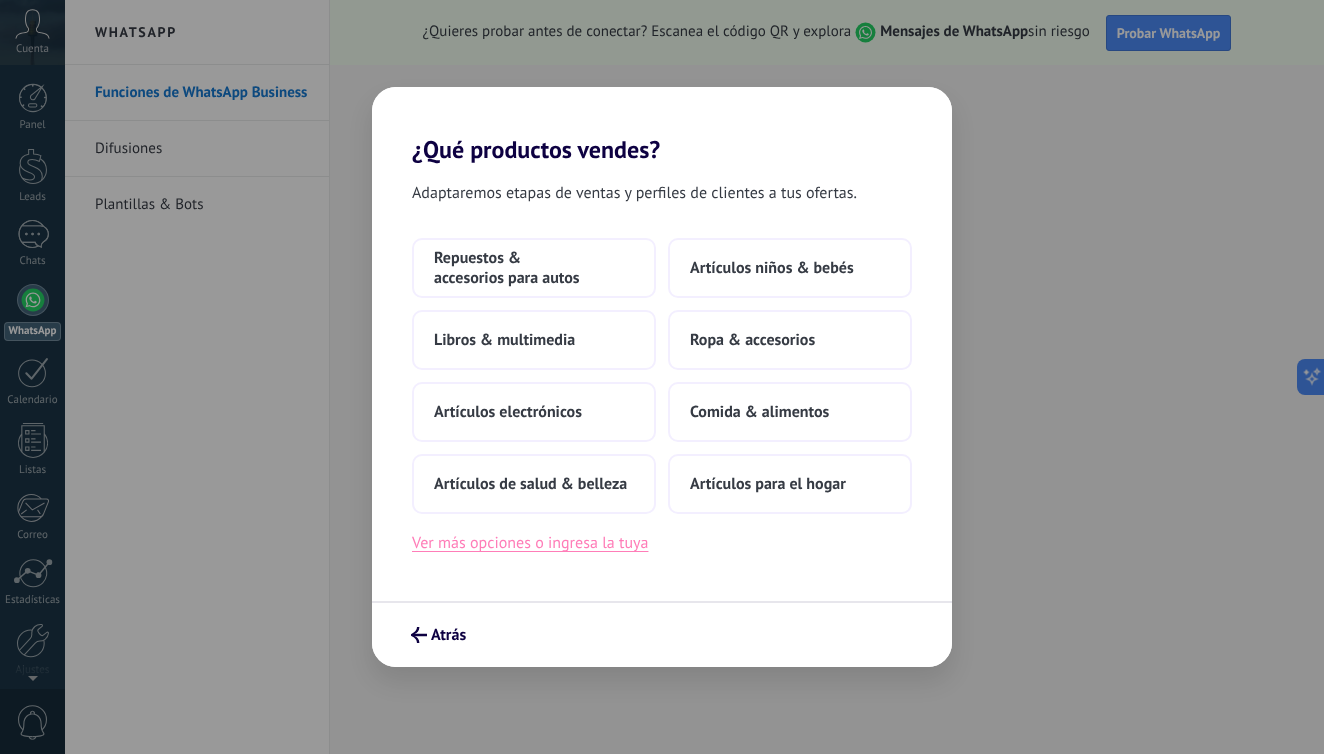 click on "Ver más opciones o ingresa la tuya" at bounding box center (530, 543) 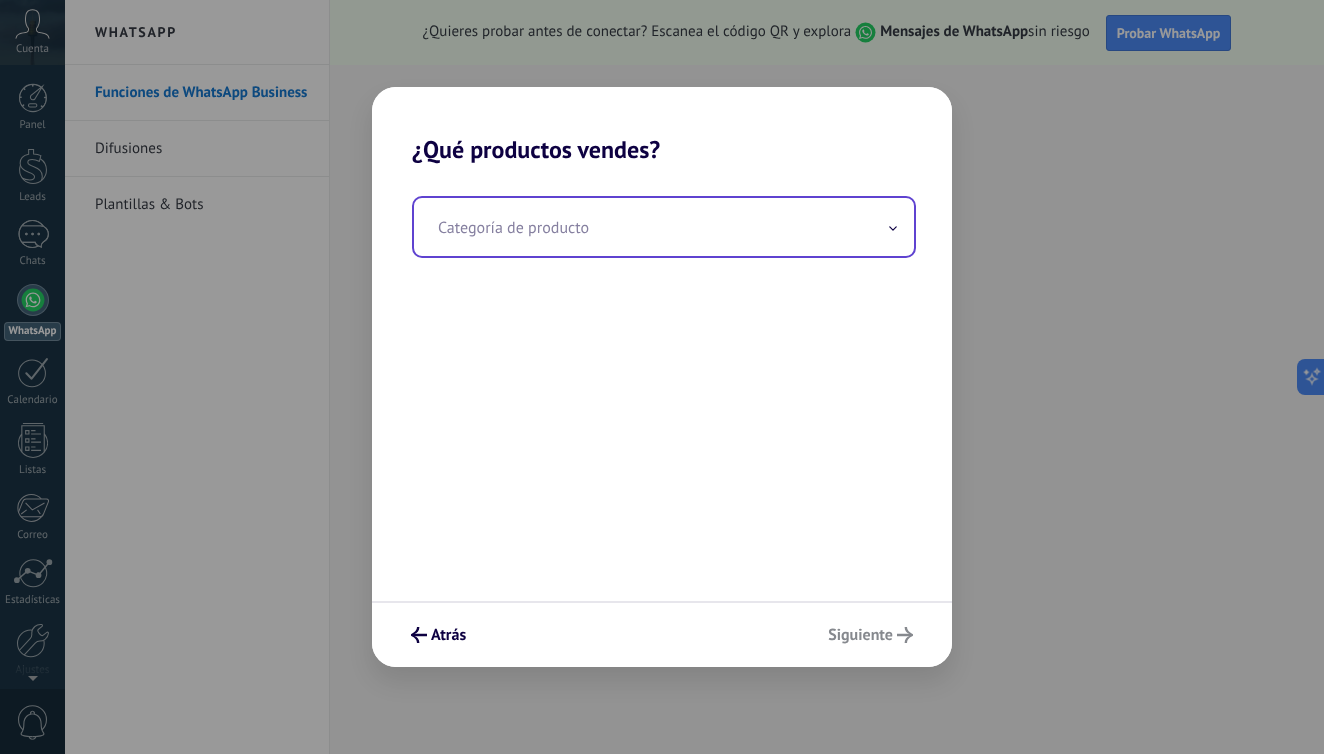 click at bounding box center (664, 227) 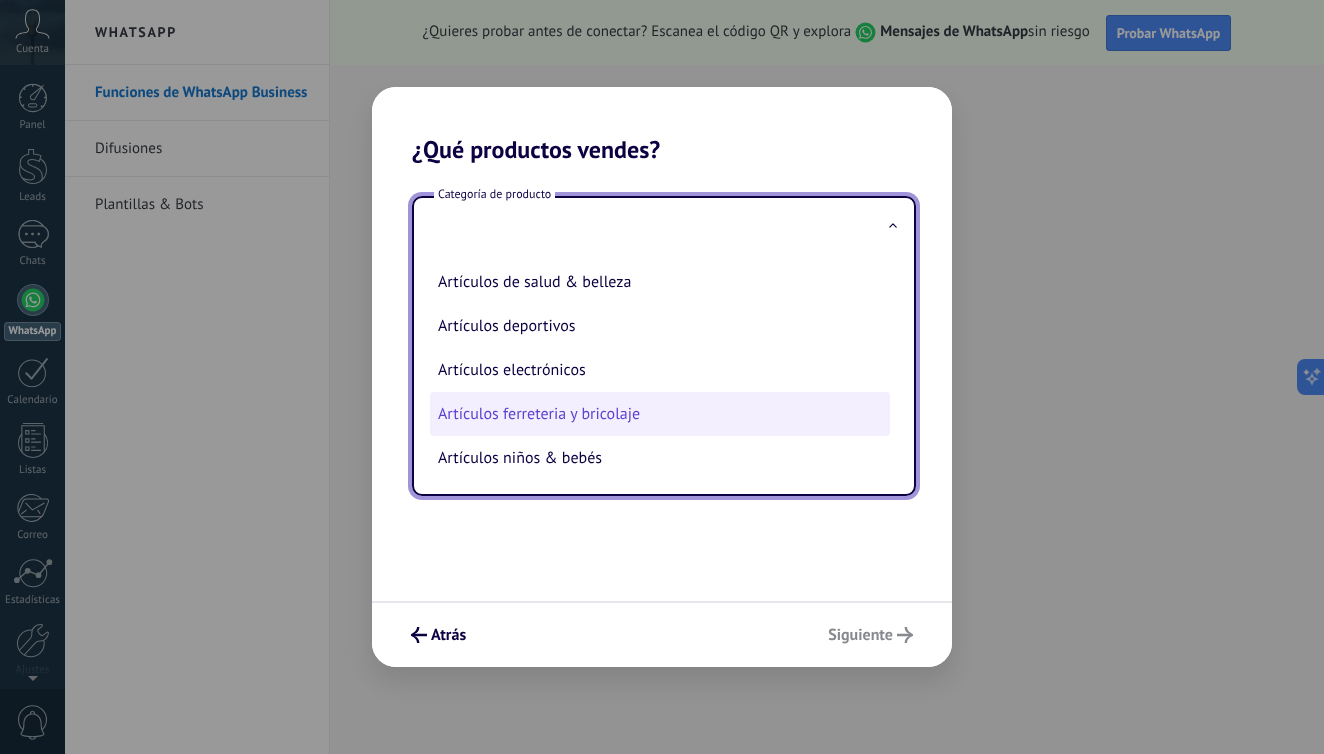 click on "Artículos ferreteria y bricolaje" at bounding box center (660, 414) 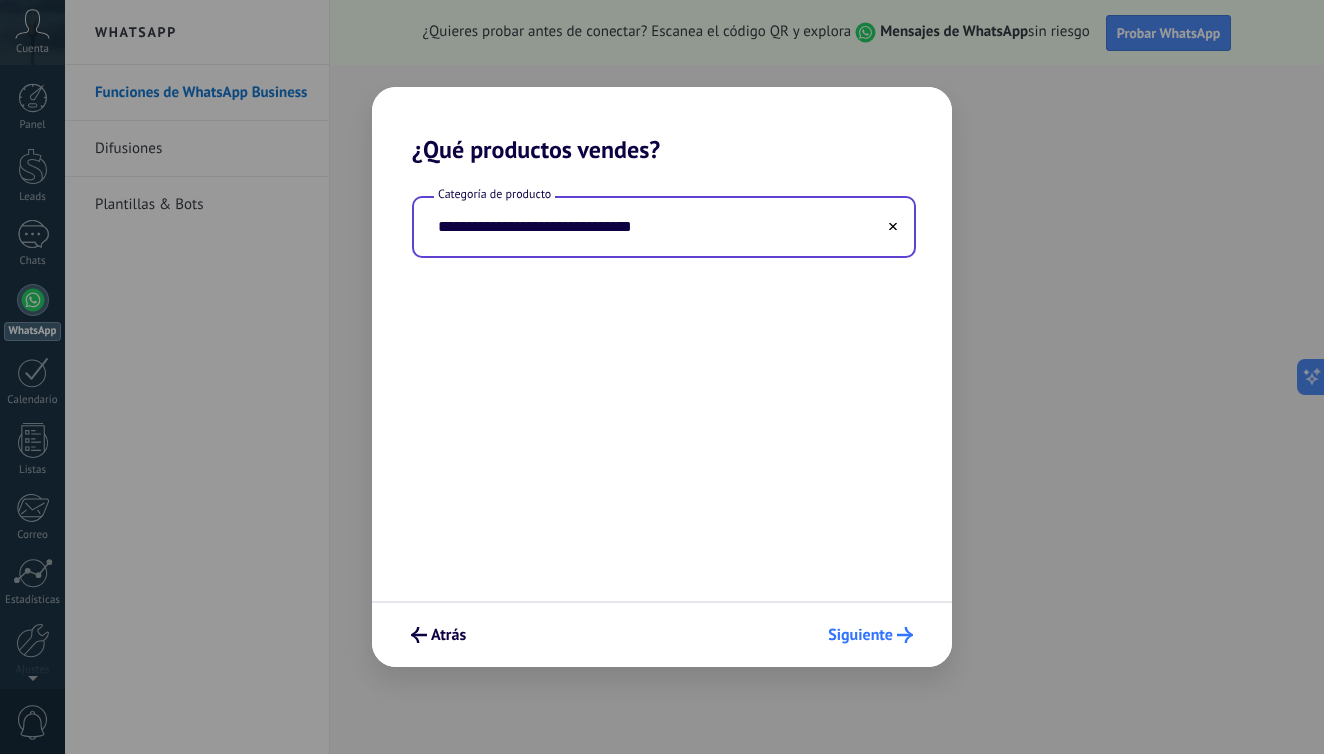 click on "Siguiente" at bounding box center (419, 635) 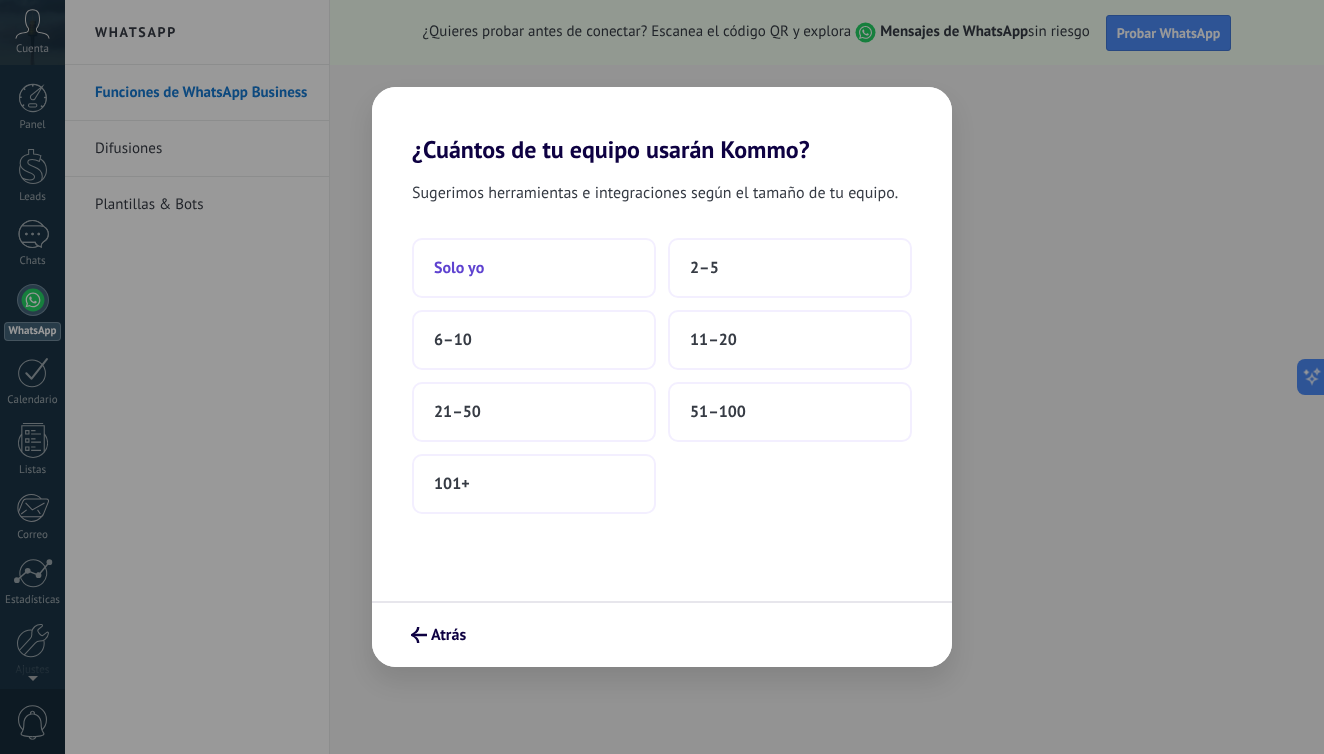 click on "Solo yo" at bounding box center [534, 268] 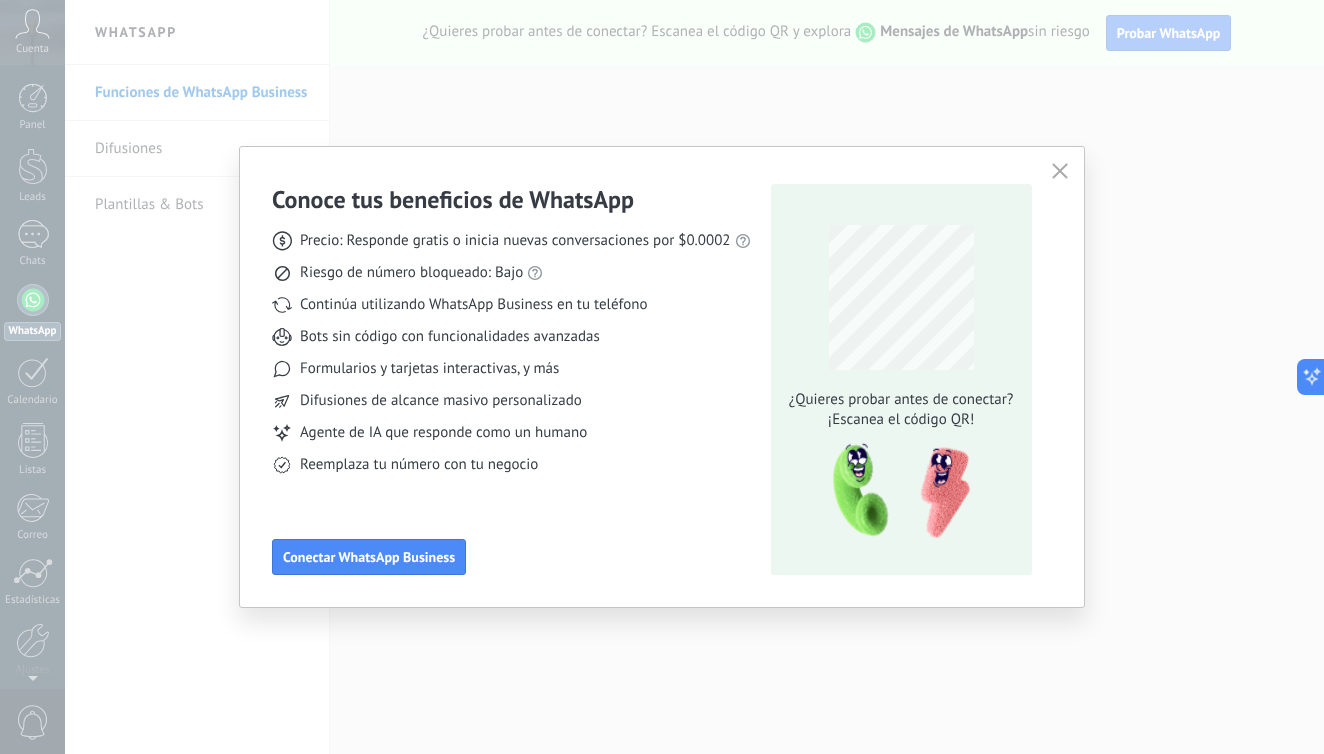 click at bounding box center [1060, 171] 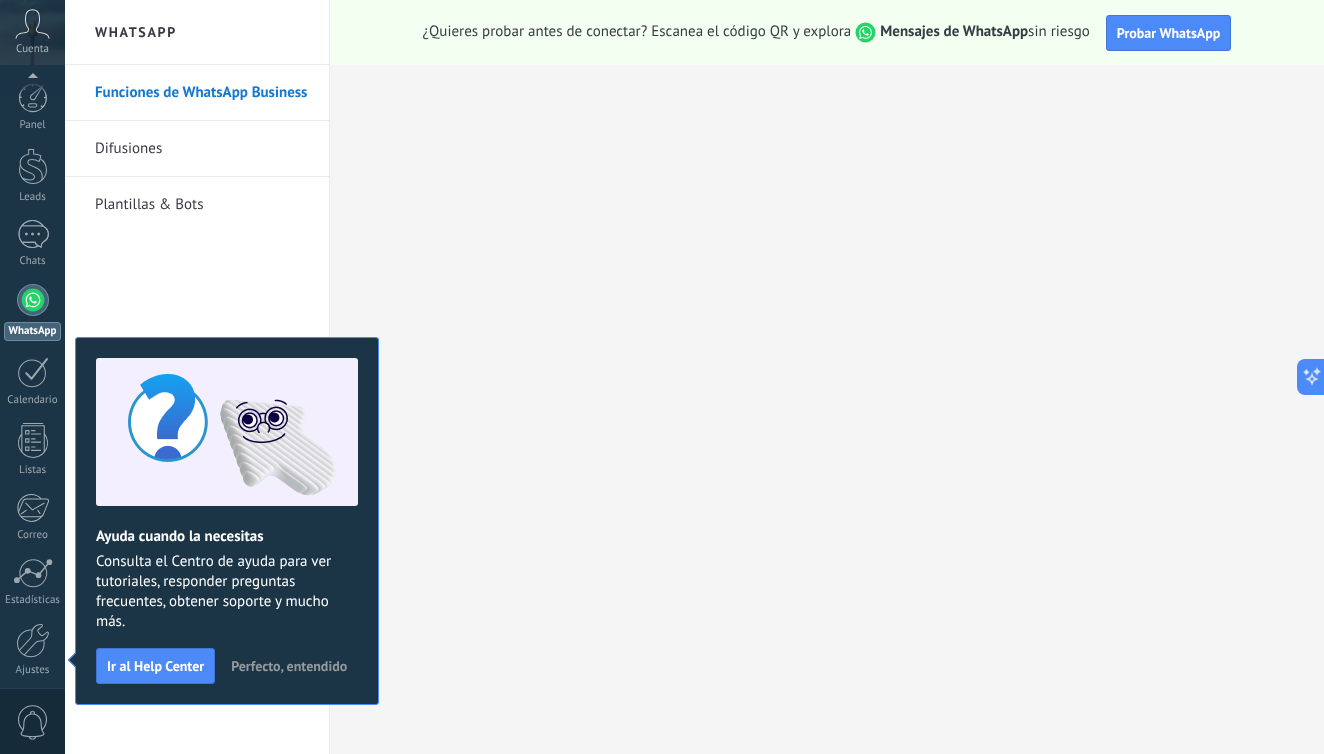 scroll, scrollTop: 78, scrollLeft: 0, axis: vertical 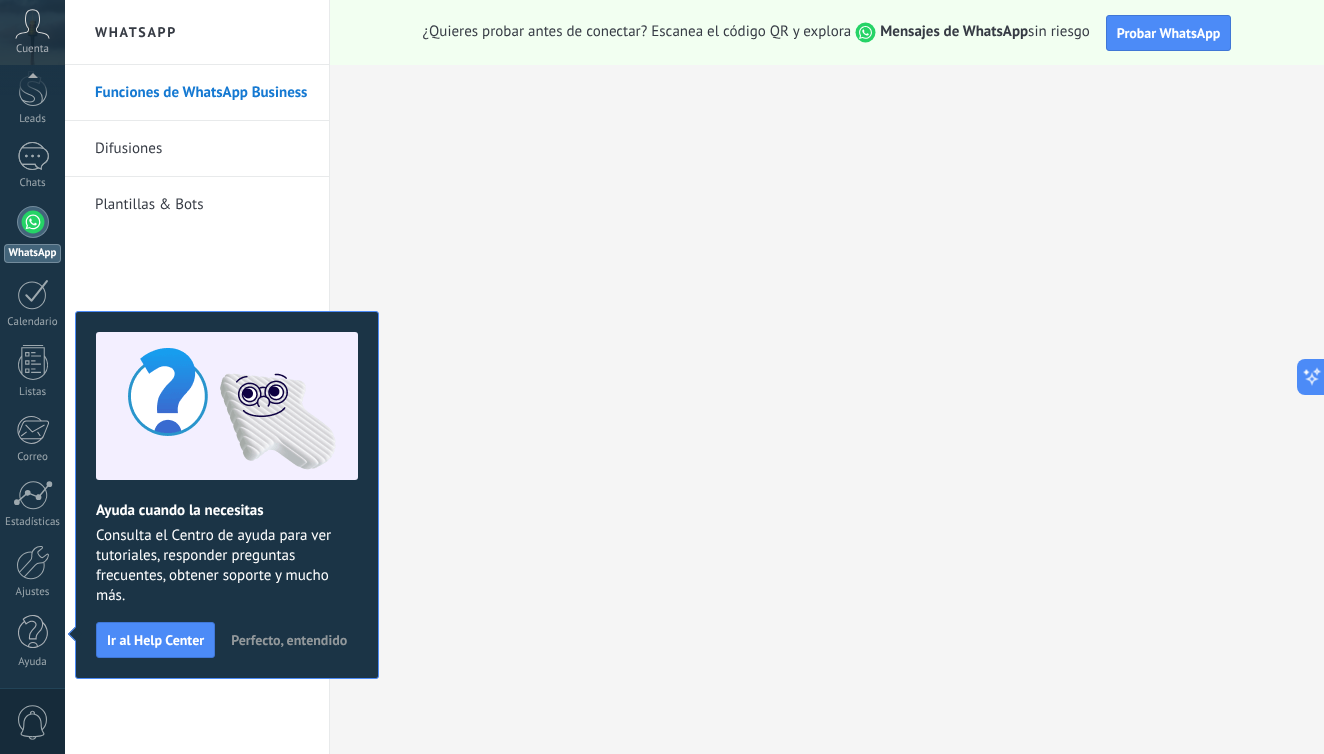 click on "Perfecto, entendido" at bounding box center (289, 640) 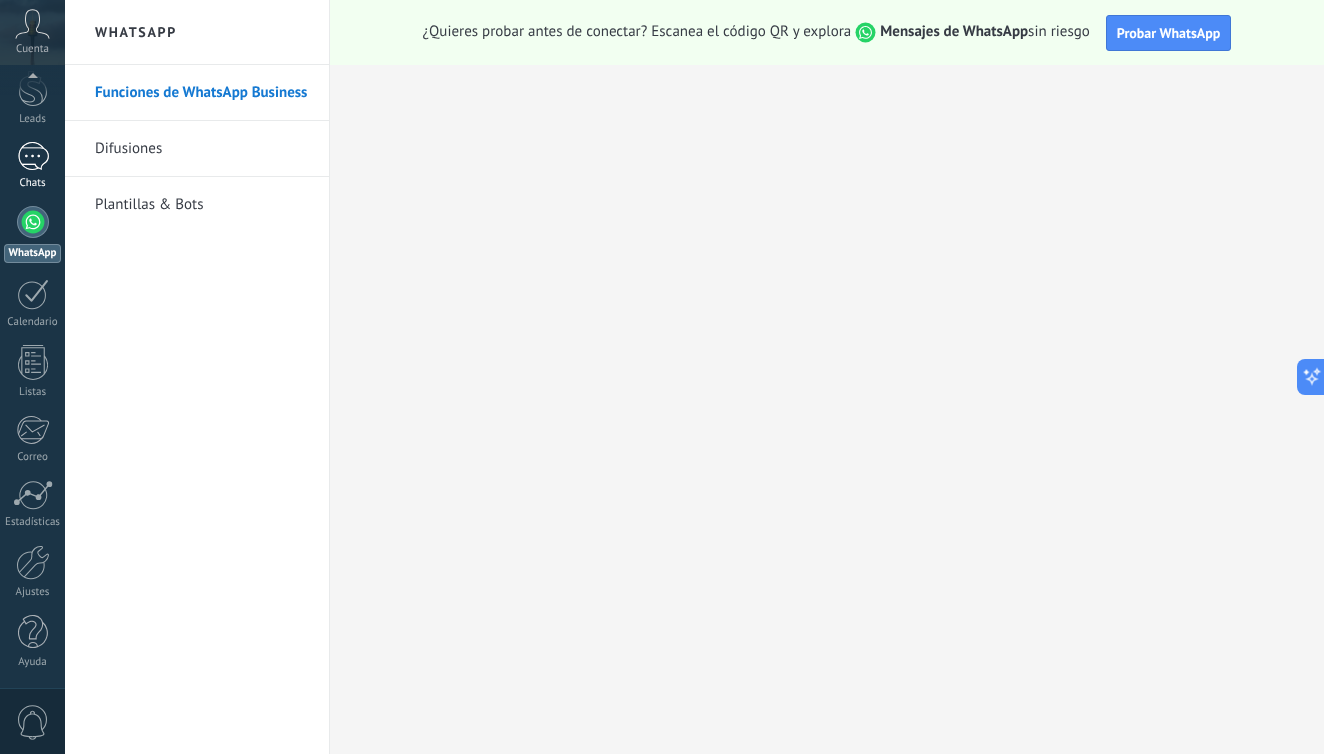 click at bounding box center (33, 156) 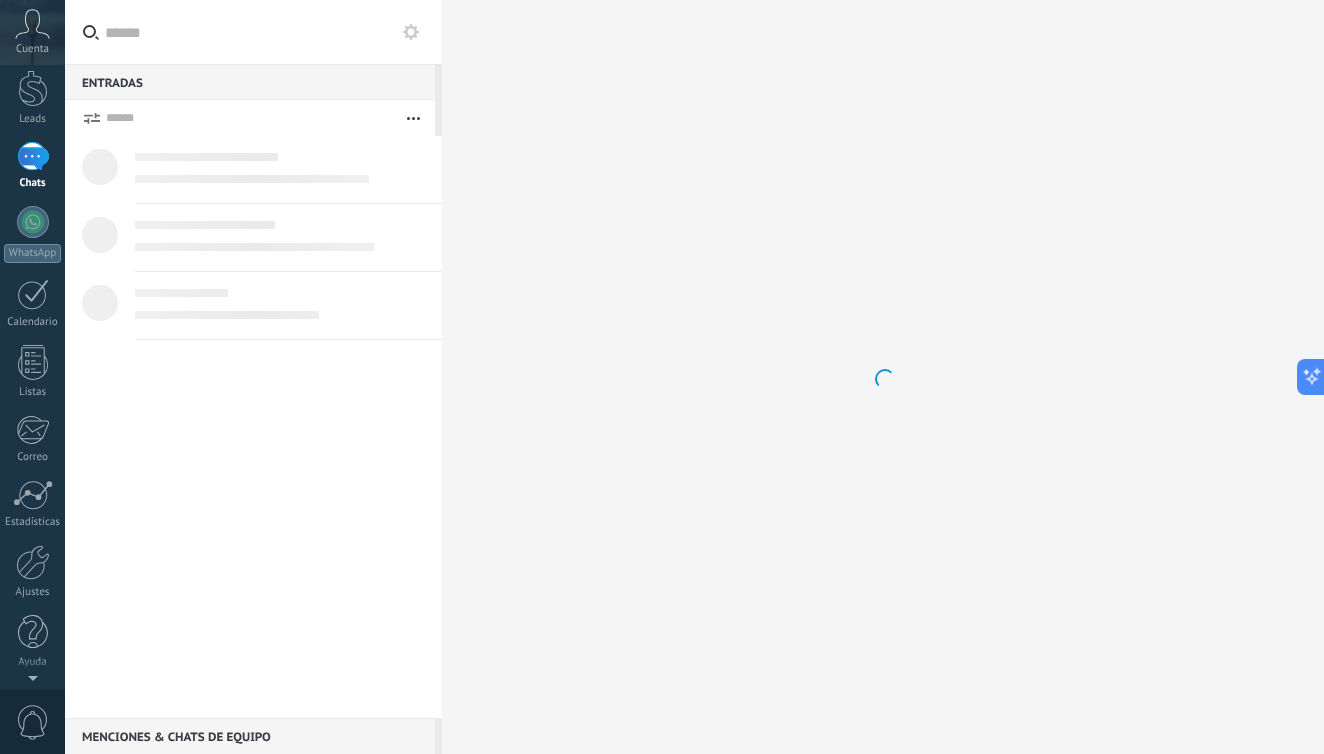 scroll, scrollTop: 0, scrollLeft: 0, axis: both 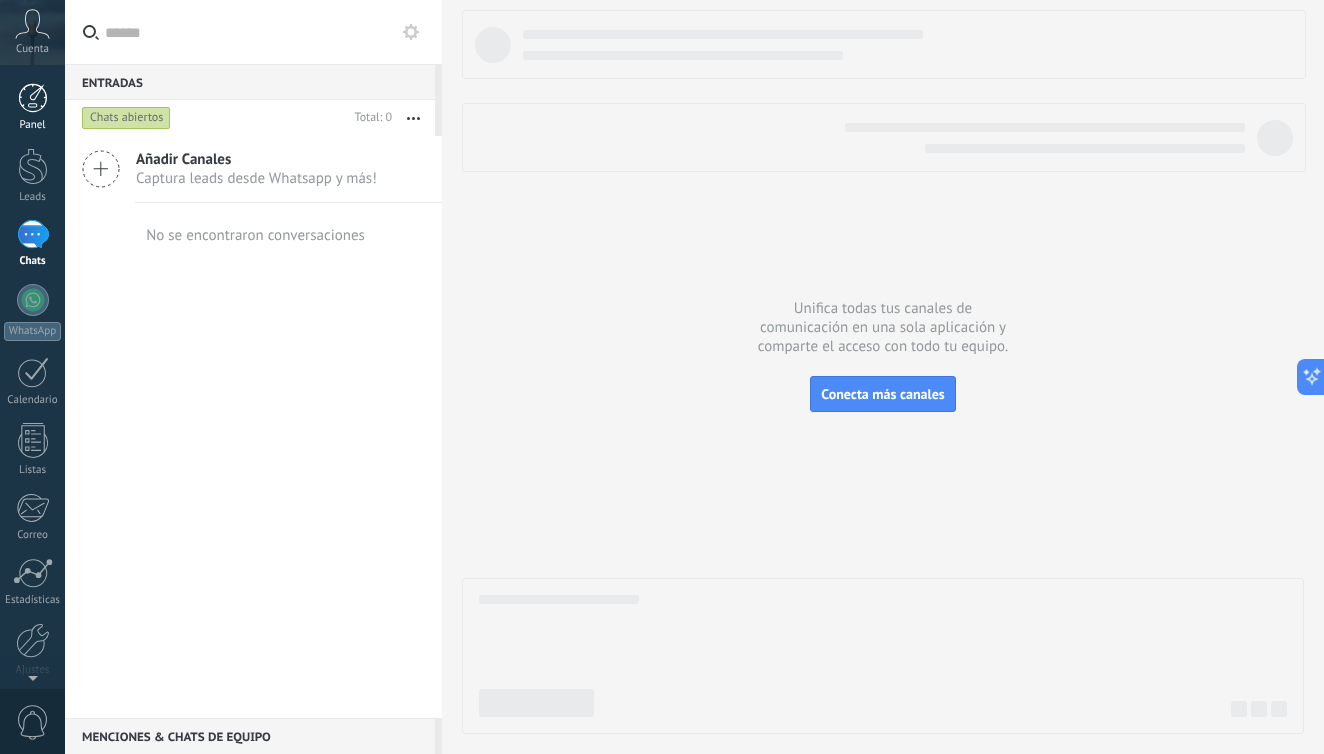 click on "Panel" at bounding box center [33, 125] 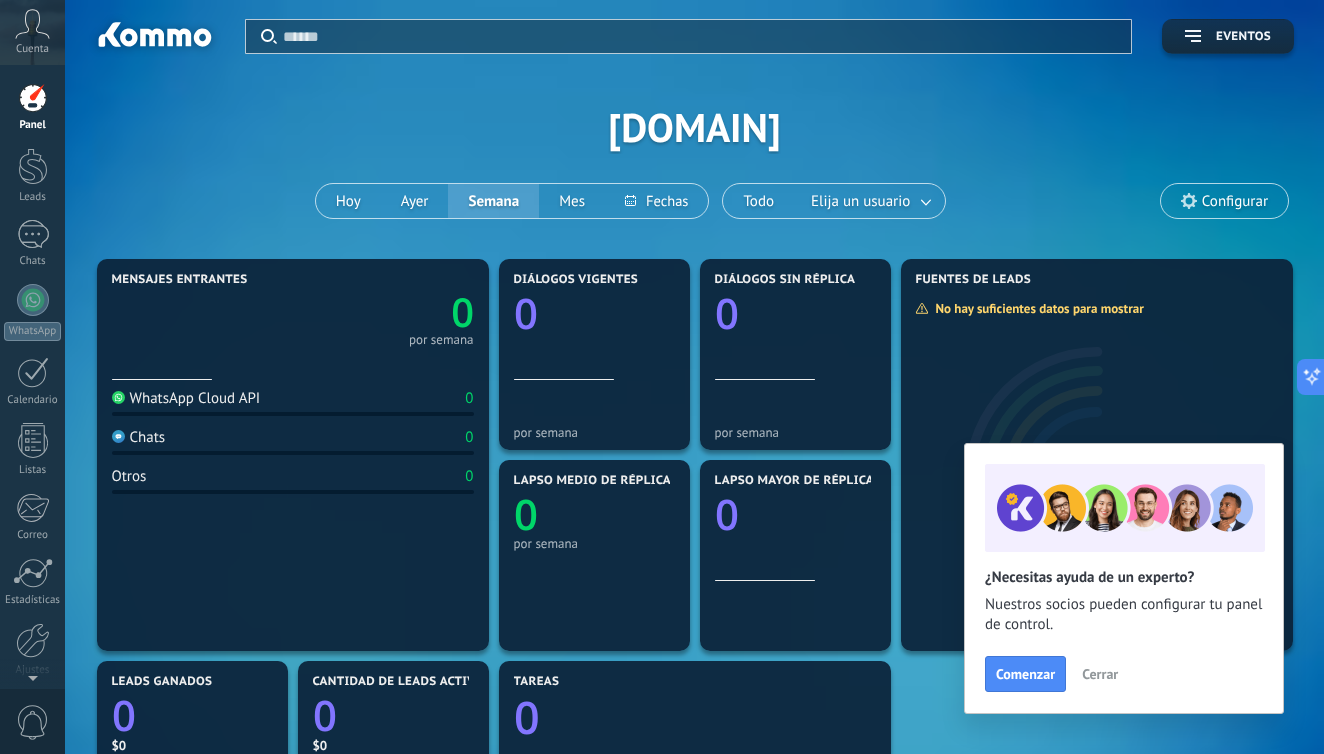 click on "Cuenta" at bounding box center [32, 49] 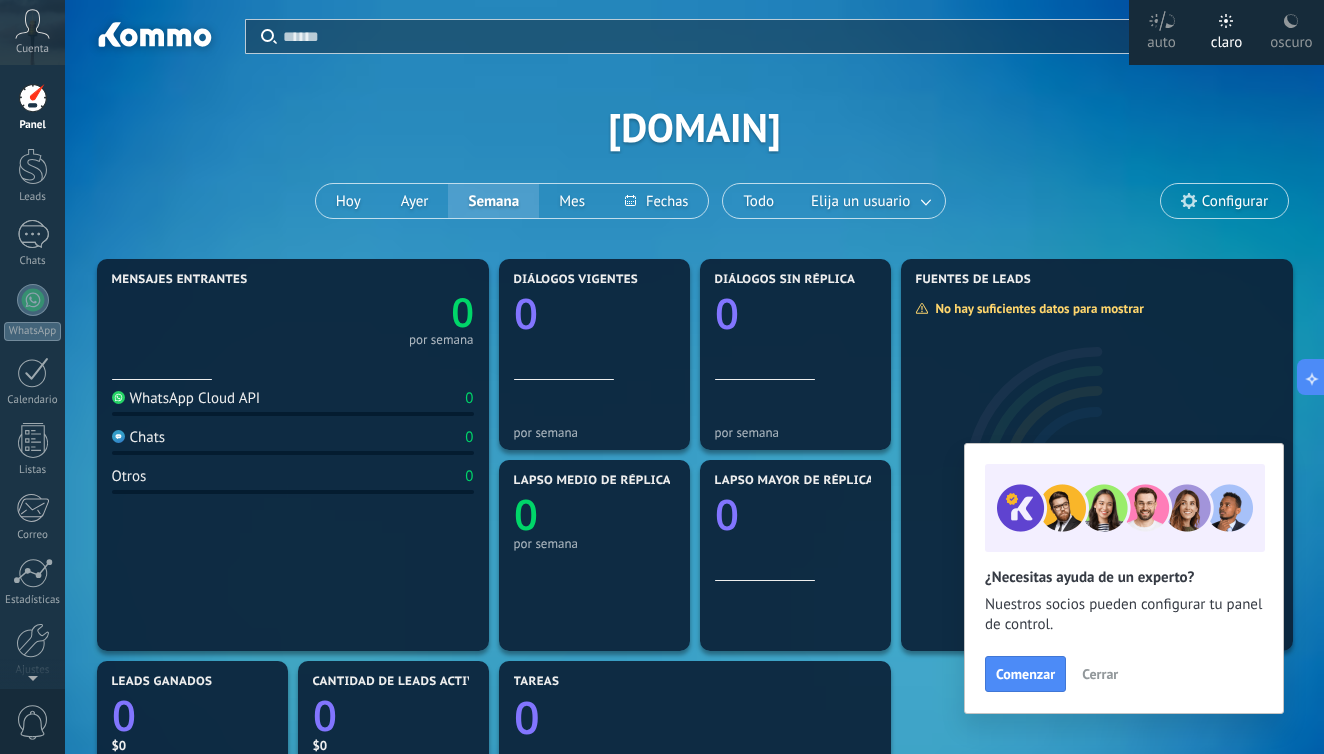 click on "Cuenta" at bounding box center (32, 49) 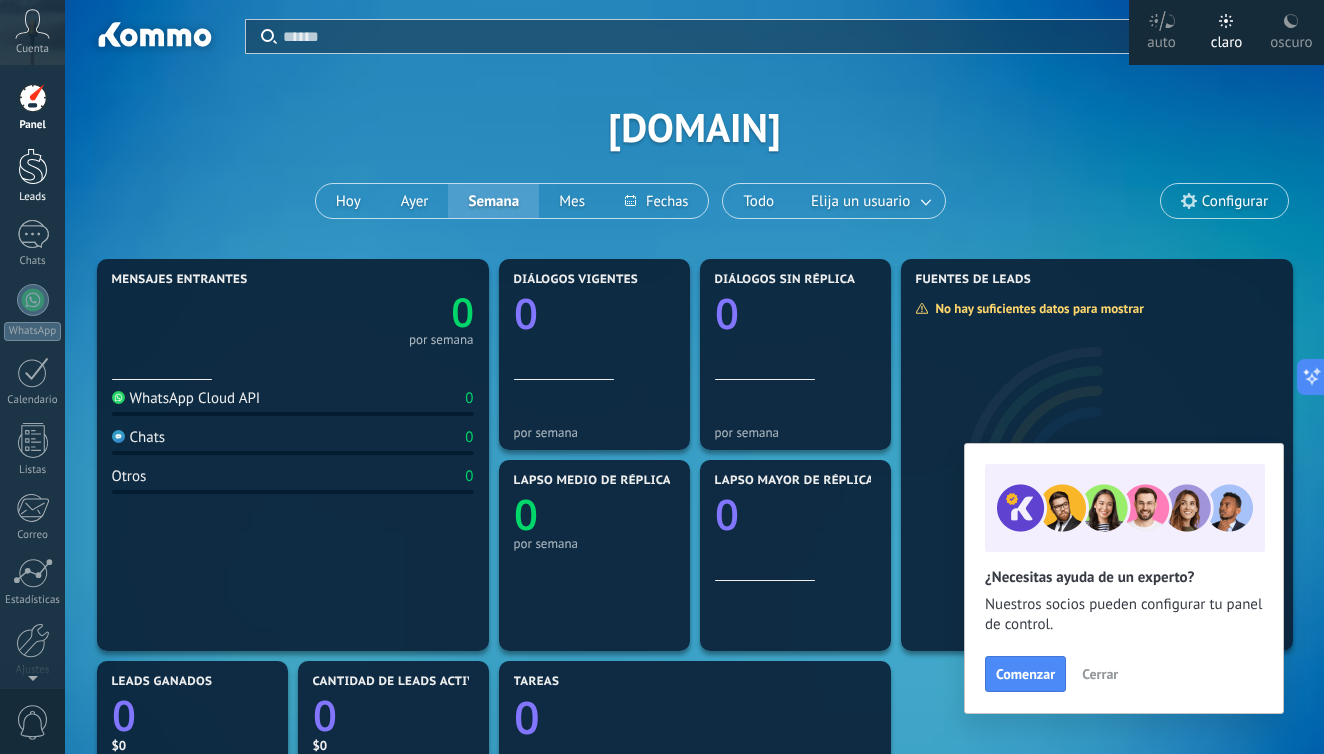 click at bounding box center [33, 166] 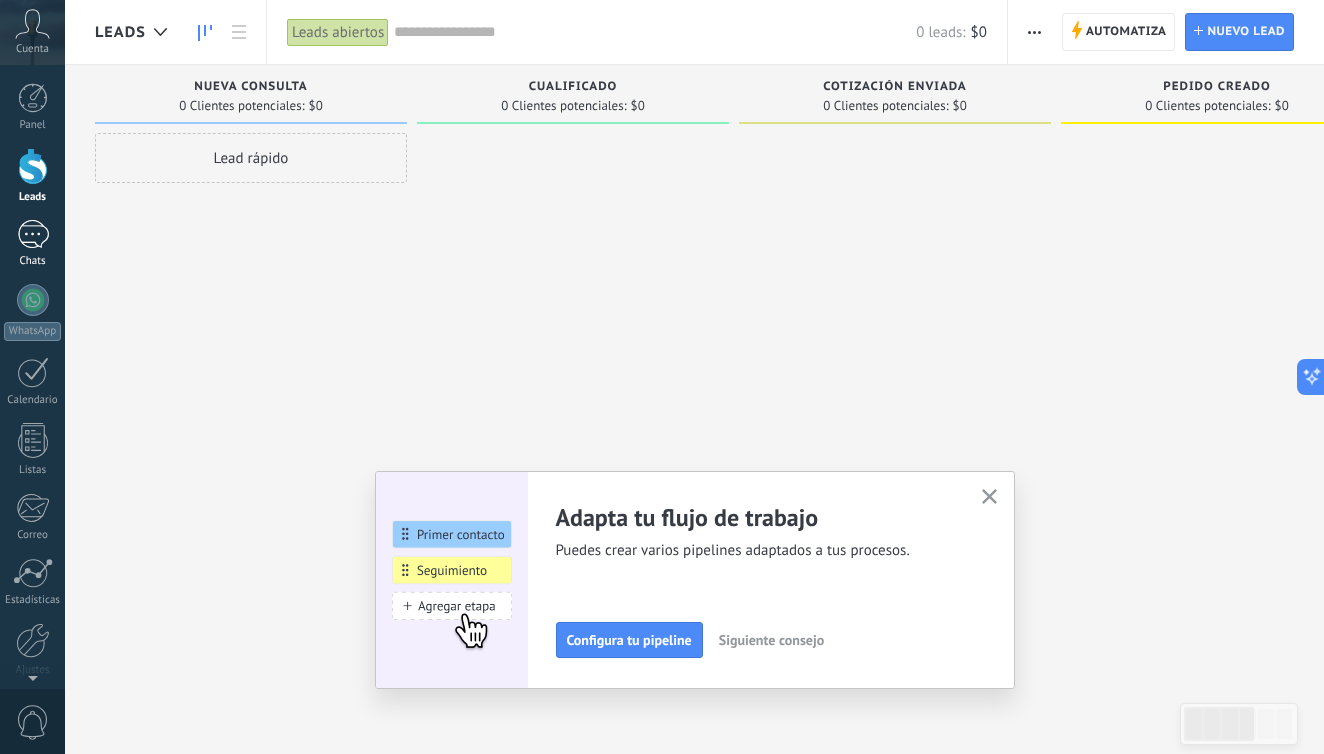 click at bounding box center [33, 234] 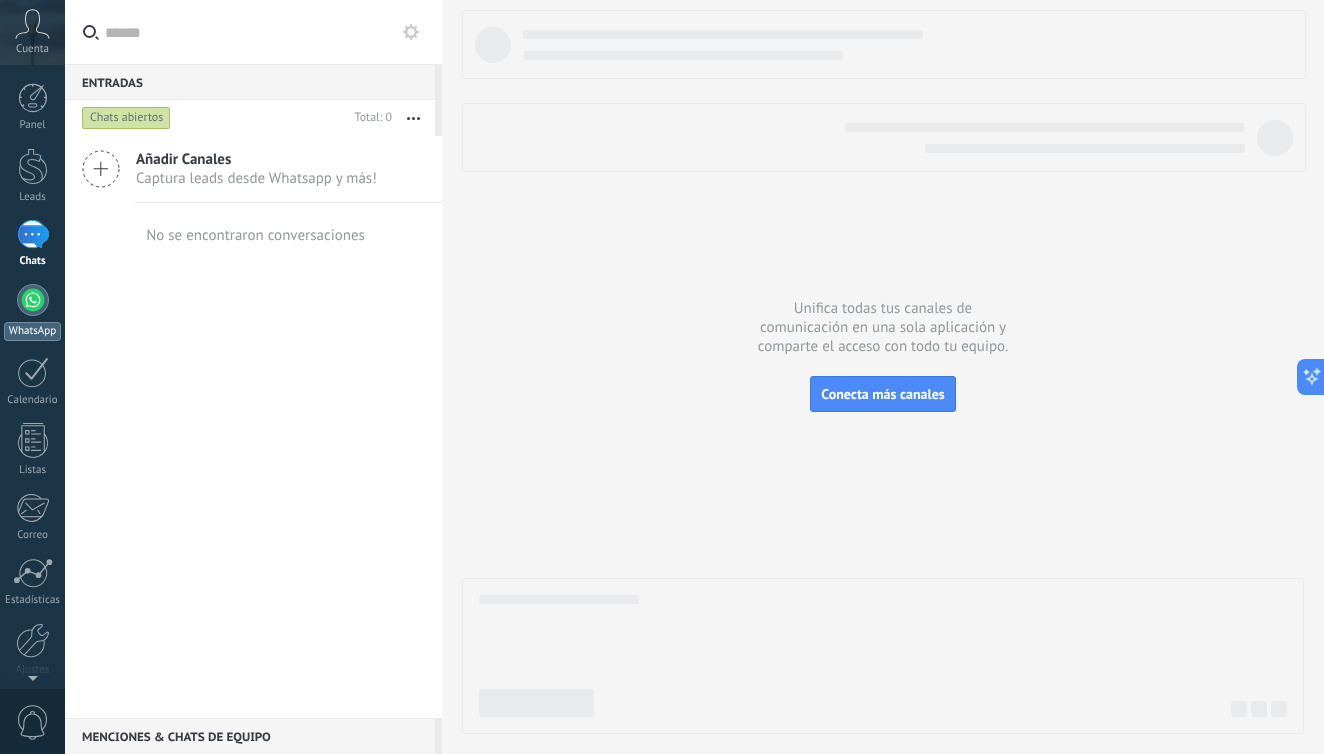 click at bounding box center (33, 300) 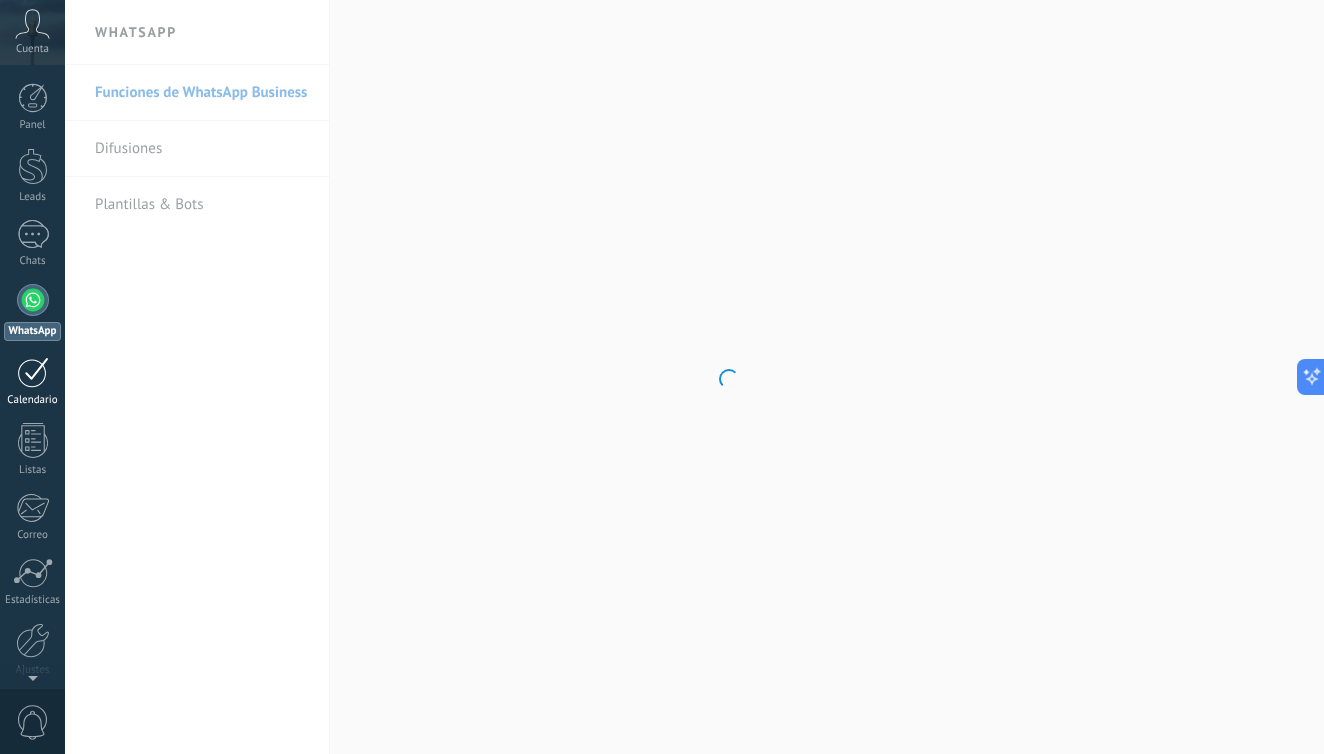 click at bounding box center (33, 372) 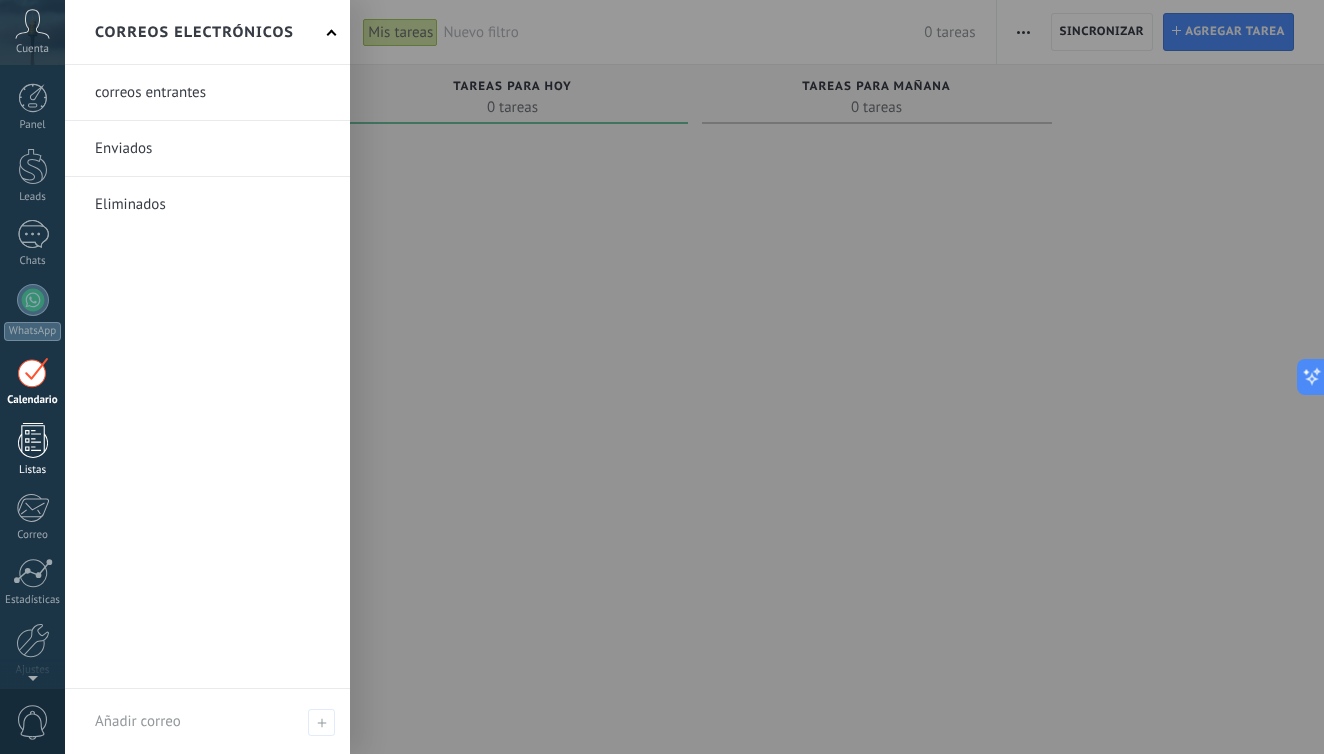 click at bounding box center [33, 440] 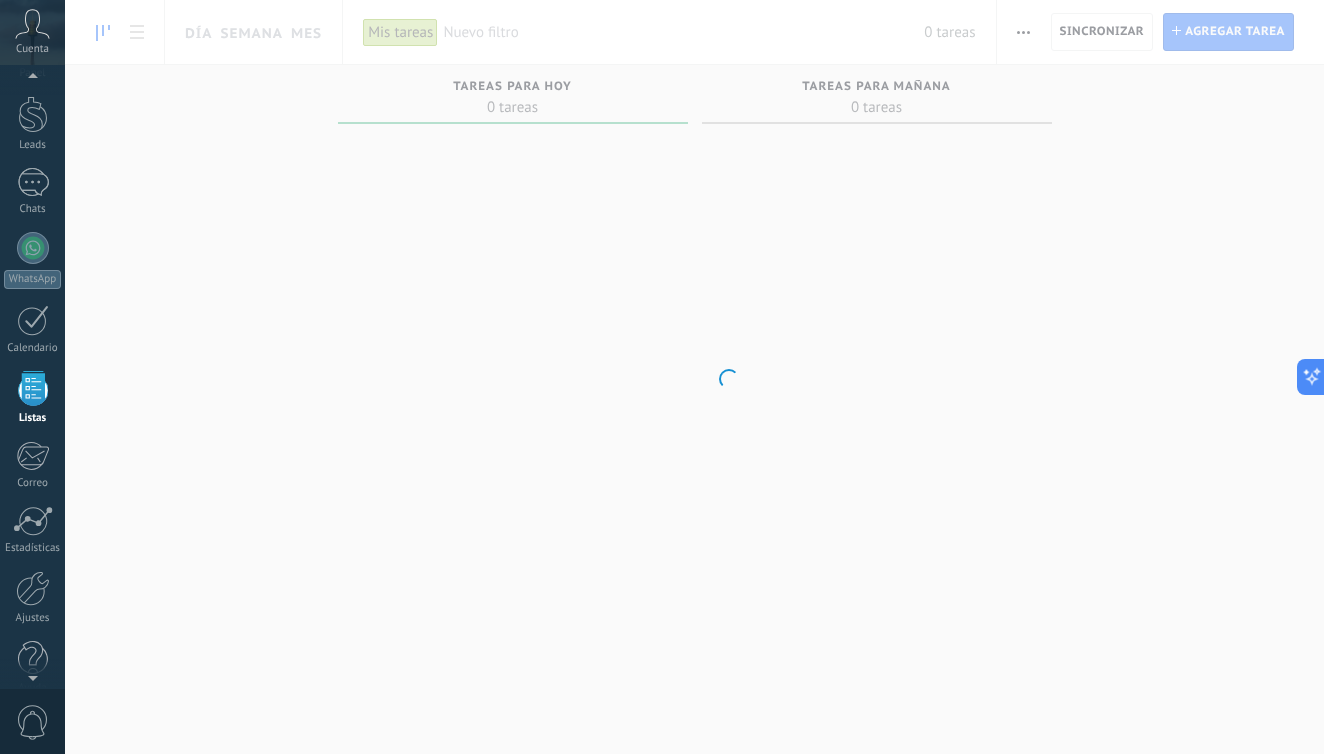 scroll, scrollTop: 52, scrollLeft: 0, axis: vertical 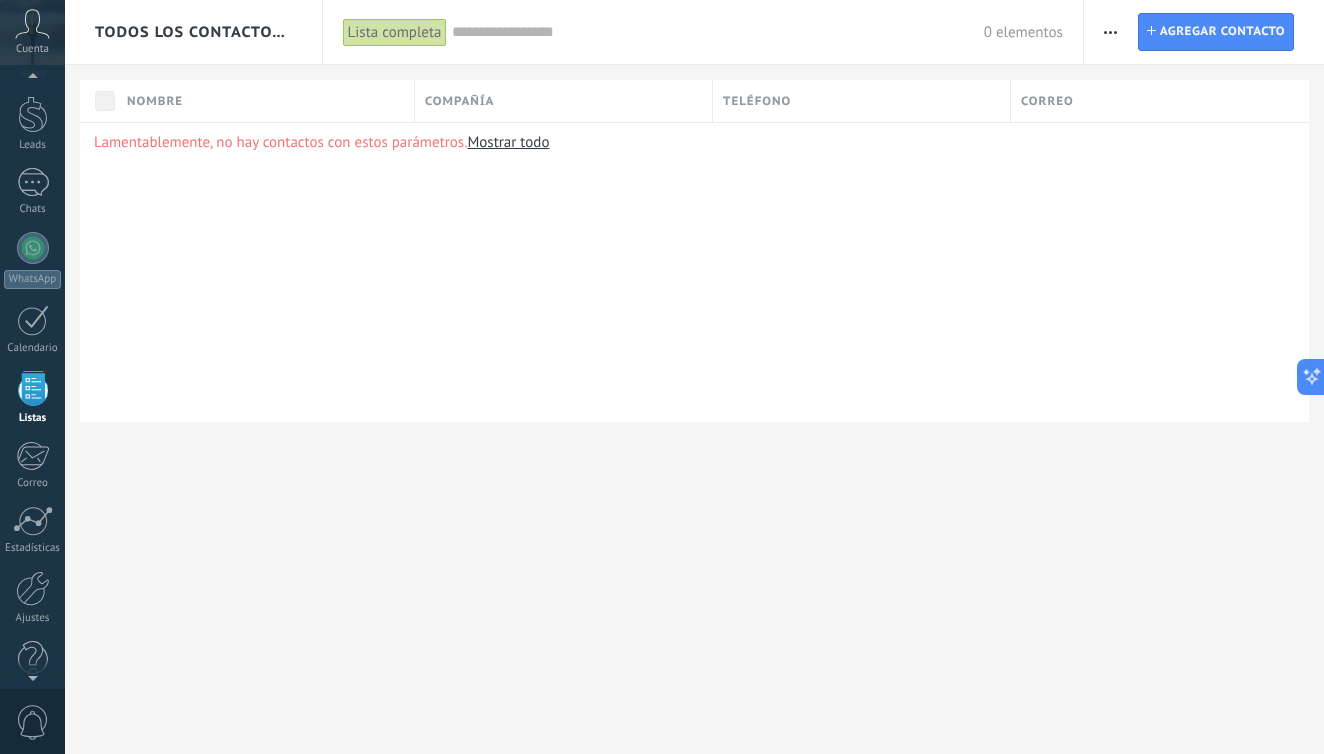 click at bounding box center [32, 24] 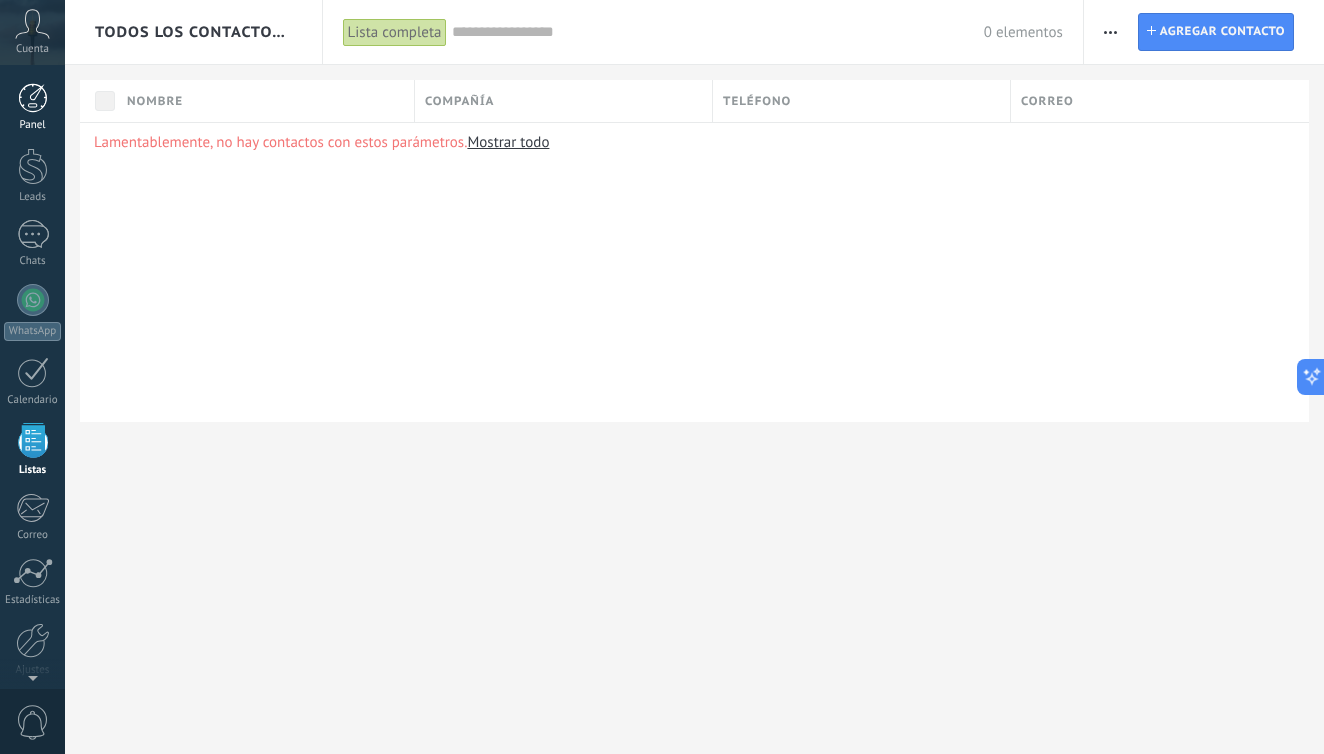 click at bounding box center [33, 98] 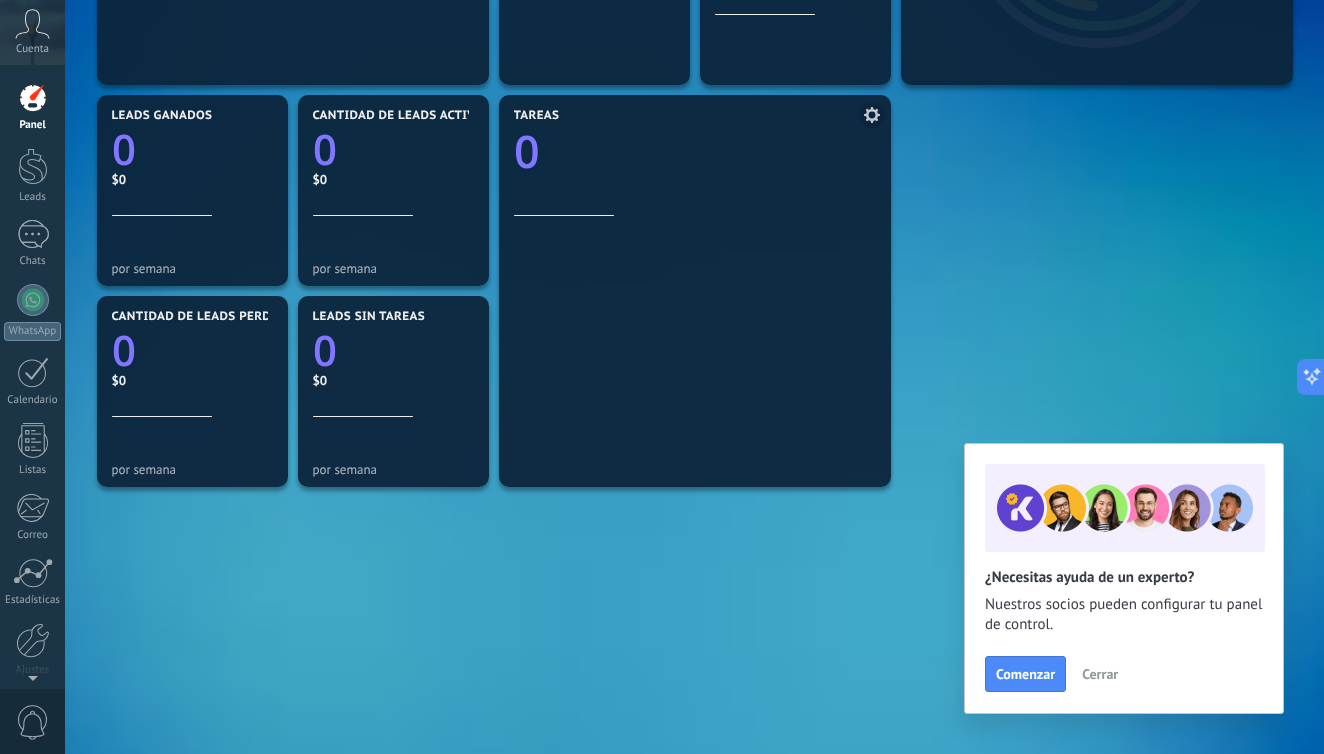 scroll, scrollTop: 566, scrollLeft: 0, axis: vertical 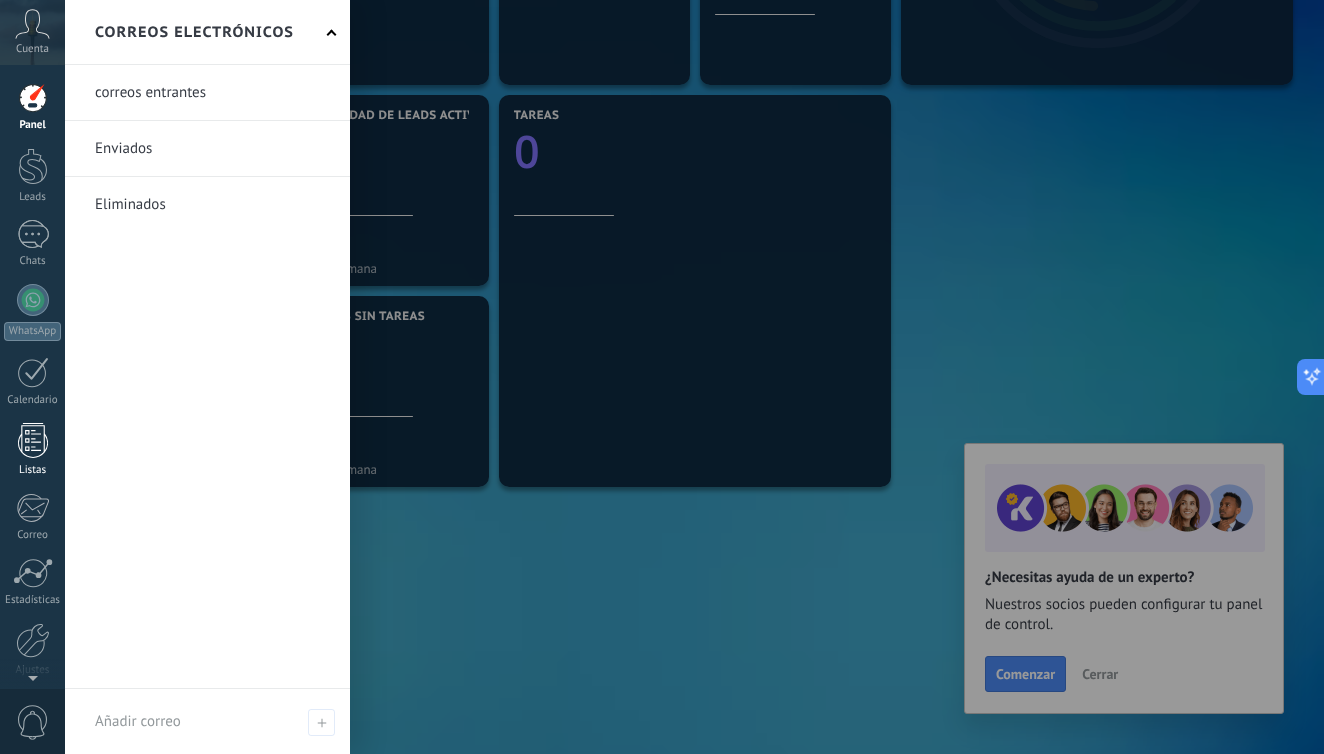 click at bounding box center (33, 440) 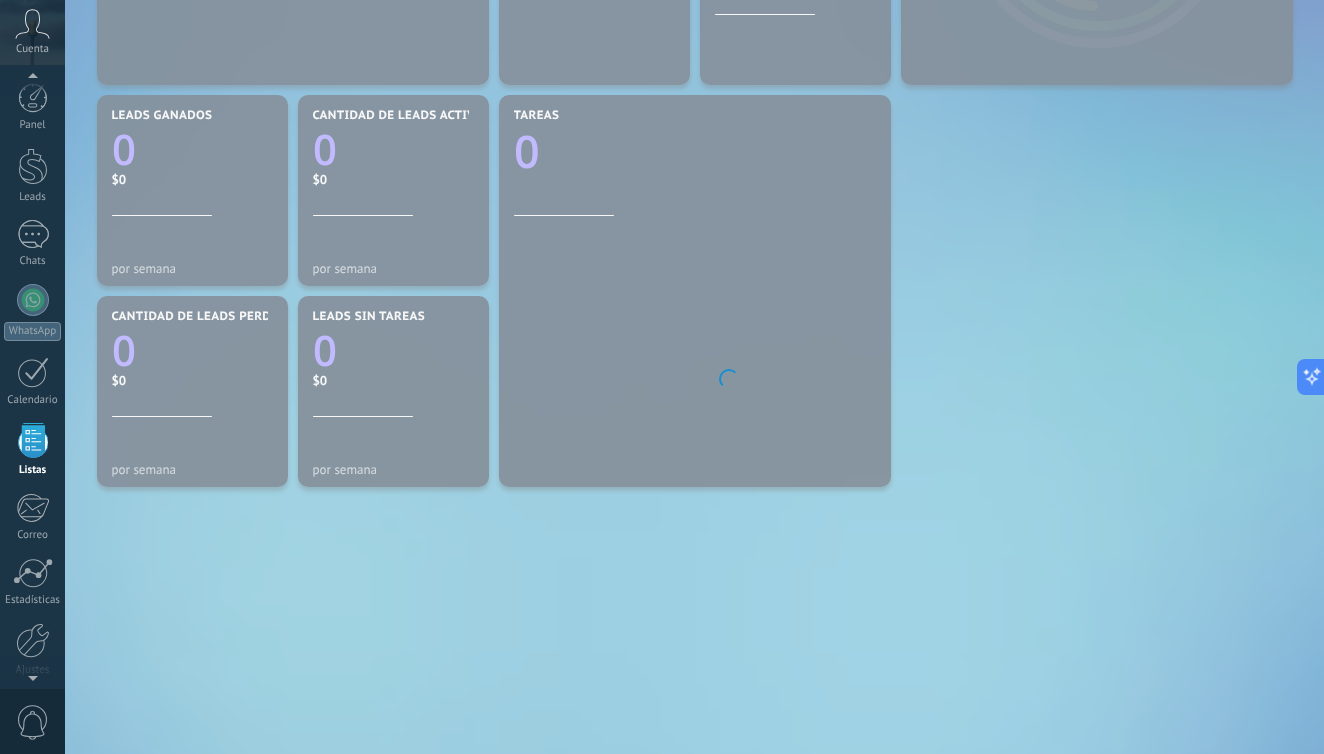 scroll, scrollTop: 52, scrollLeft: 0, axis: vertical 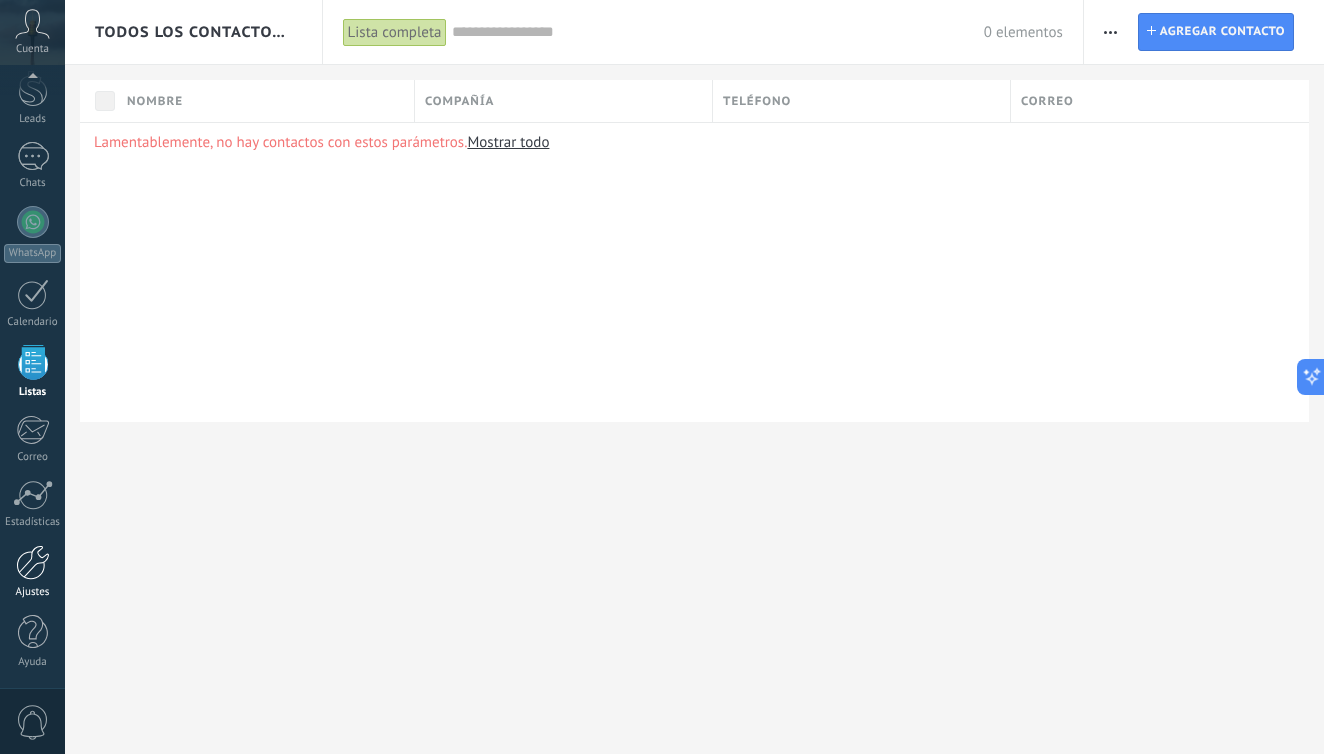 click at bounding box center (33, 562) 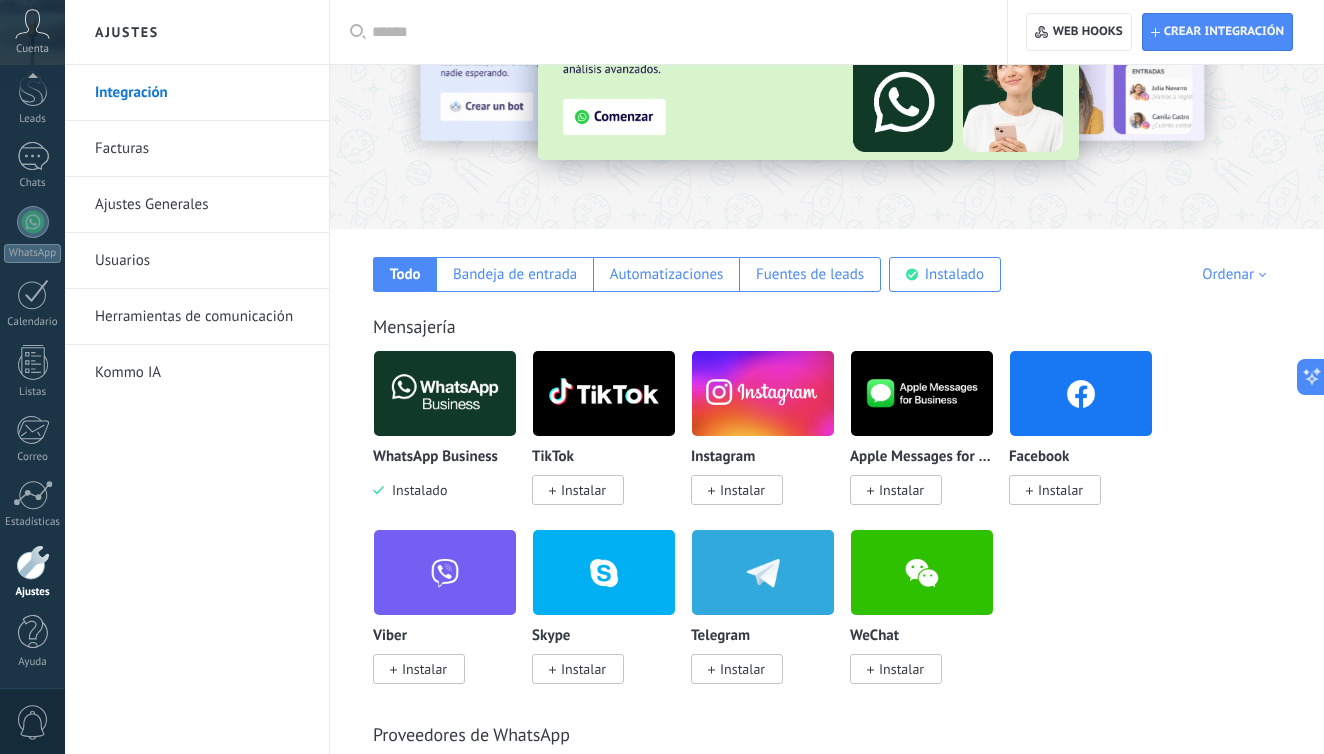 scroll, scrollTop: 170, scrollLeft: 0, axis: vertical 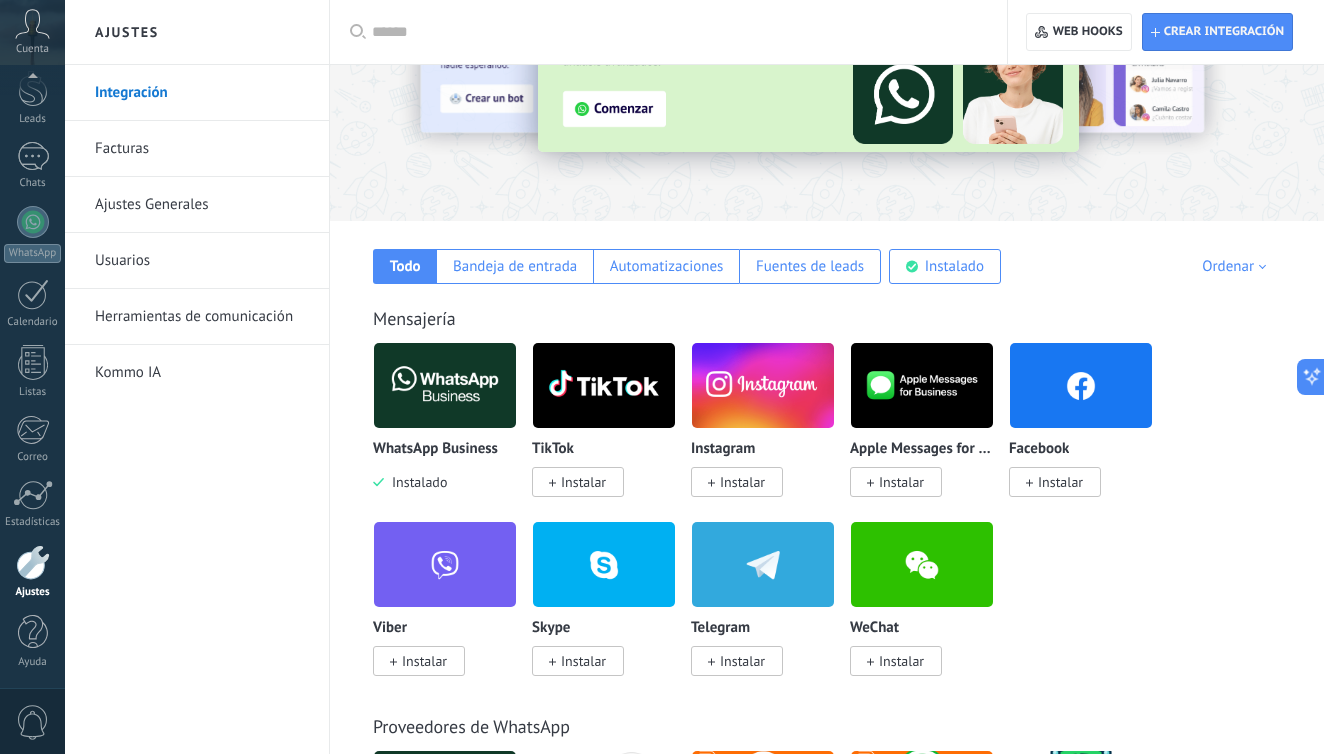 click on "Instalar" at bounding box center [1055, 482] 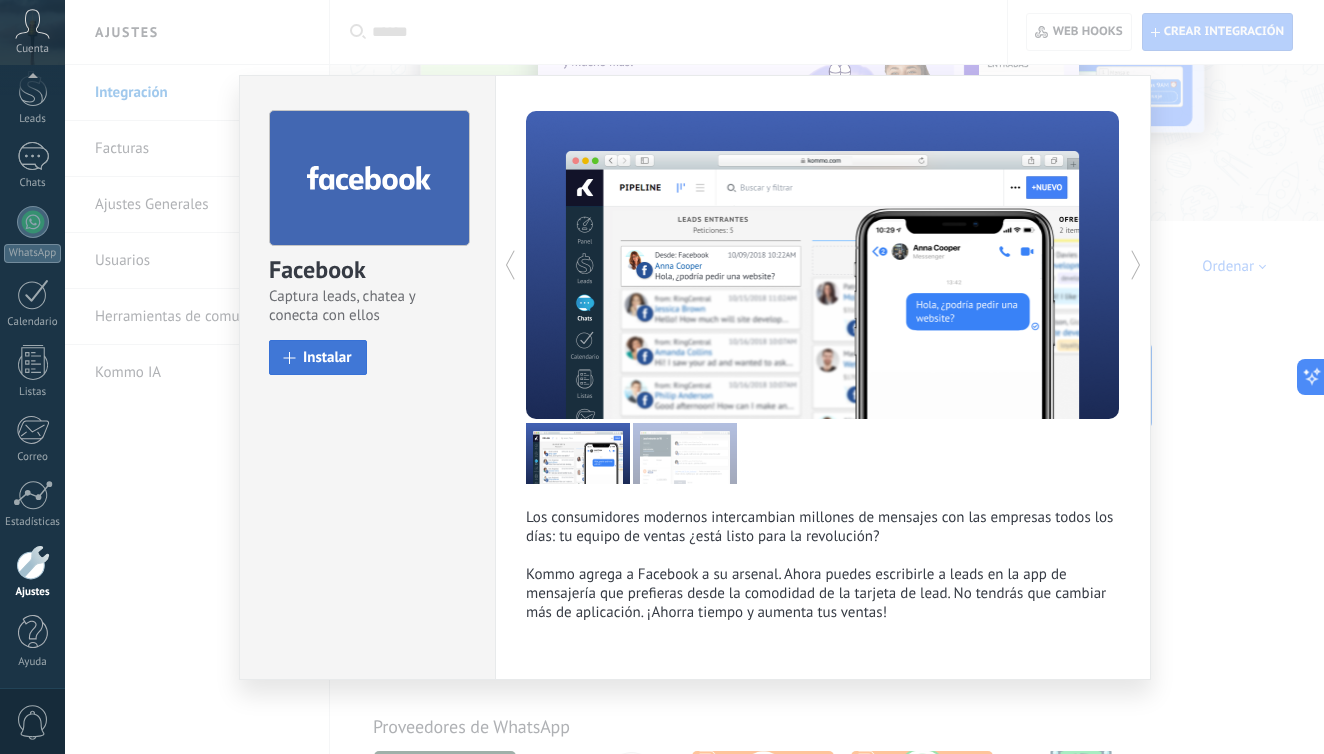 click on "Instalar" at bounding box center (327, 357) 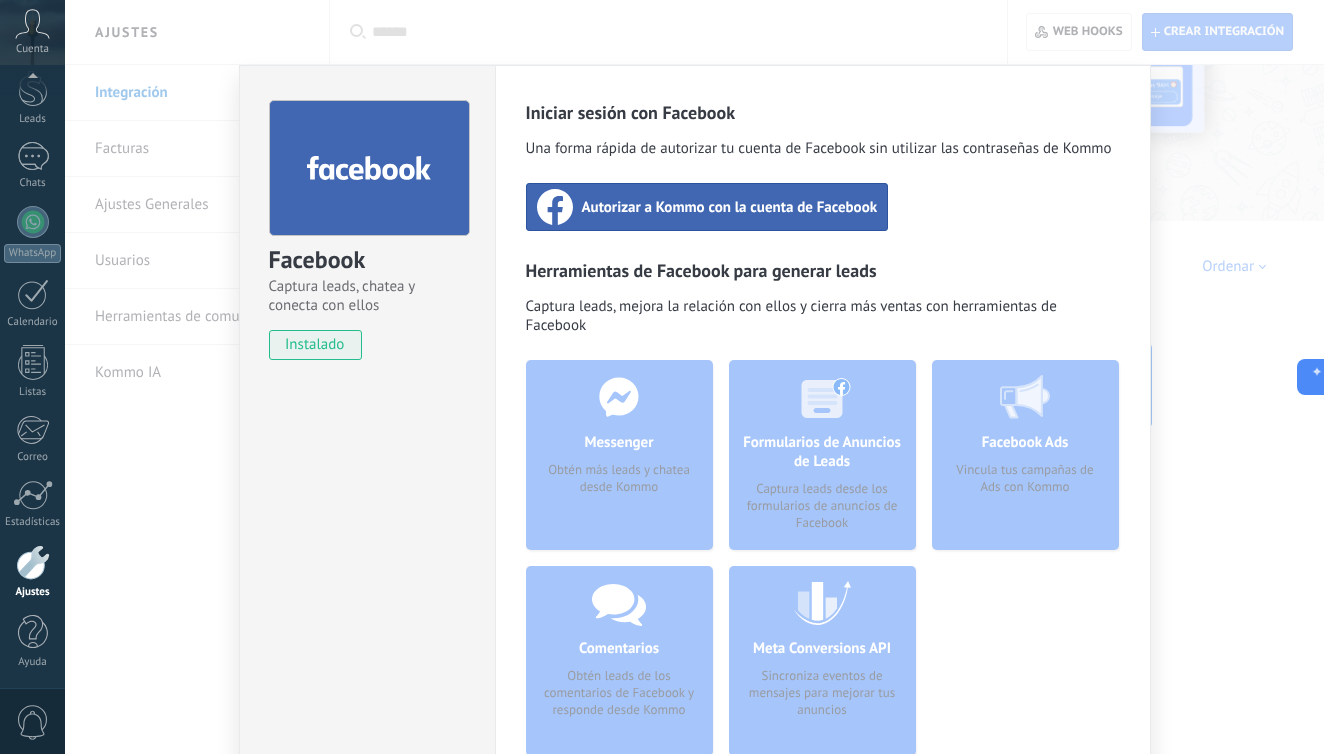 click on "Autorizar a Kommo con la cuenta de Facebook" at bounding box center (707, 207) 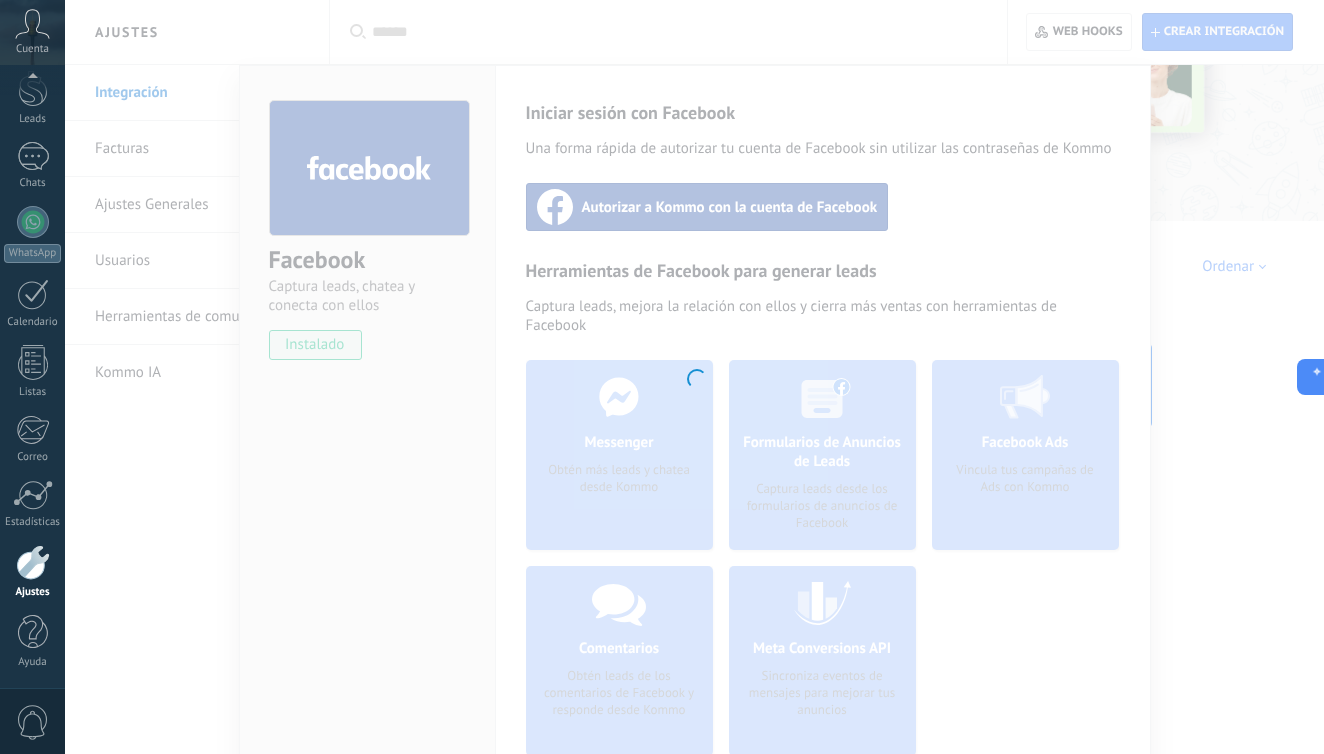 click at bounding box center (694, 377) 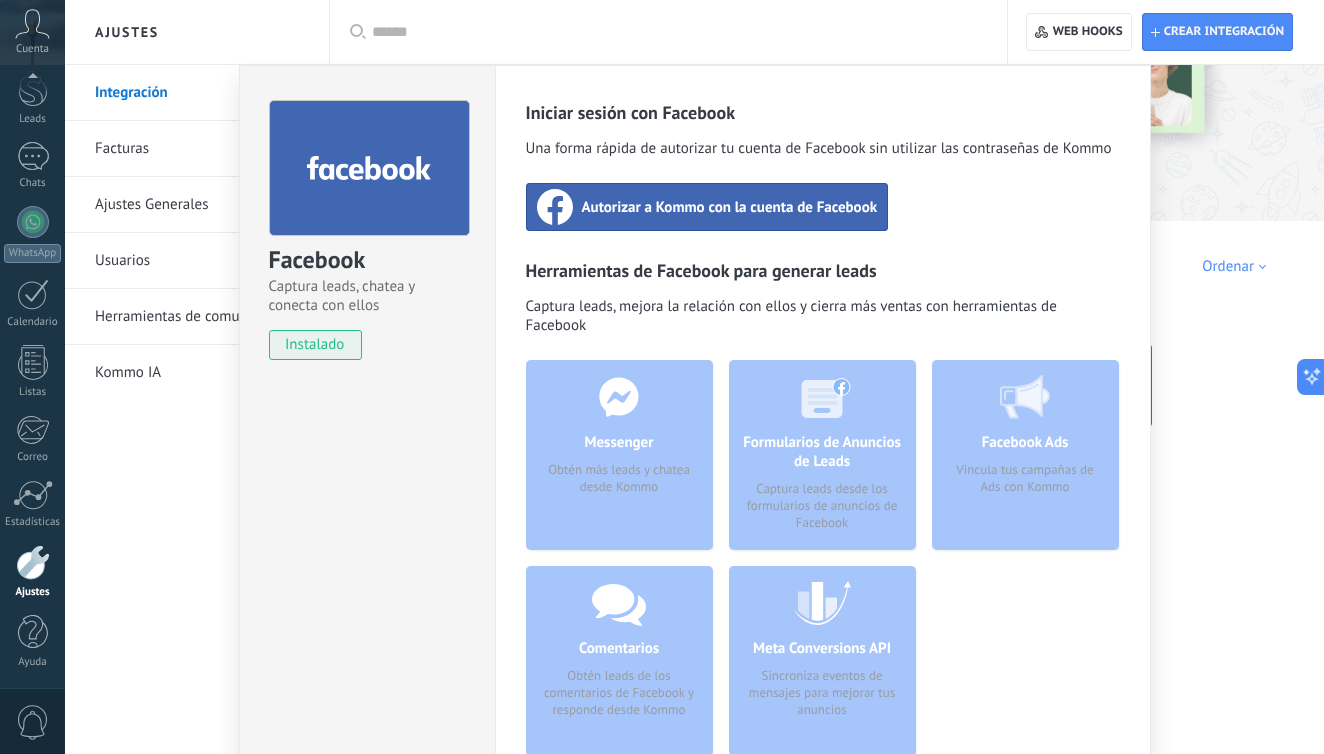click on "Facebook Captura leads, chatea y conecta con ellos instalado Desinstalar Iniciar sesión con Facebook Una forma rápida de autorizar tu cuenta de Facebook sin utilizar las contraseñas de Kommo Autorizar a Kommo con la cuenta de Facebook Herramientas de Facebook para generar leads Captura leads, mejora la relación con ellos y cierra más ventas con herramientas de Facebook Messenger Obtén más leads y chatea desde Kommo Comentarios Obtén leads de los comentarios de Facebook y responde desde Kommo Formularios de Anuncios de Leads Captura leads desde los formularios de anuncios de Facebook Meta Conversions API Sincroniza eventos de mensajes para mejorar tus anuncios Facebook Ads Vincula tus campañas de Ads con Kommo más" at bounding box center (694, 377) 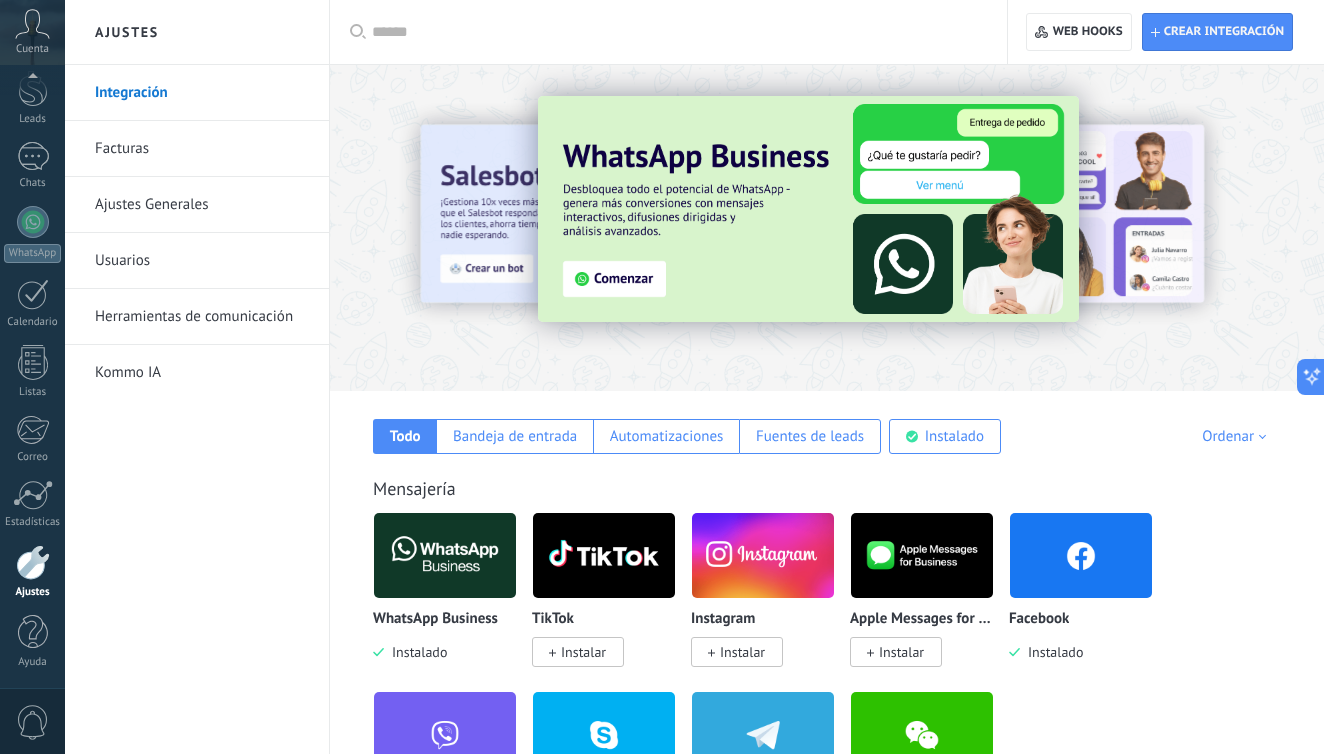 scroll, scrollTop: 0, scrollLeft: 0, axis: both 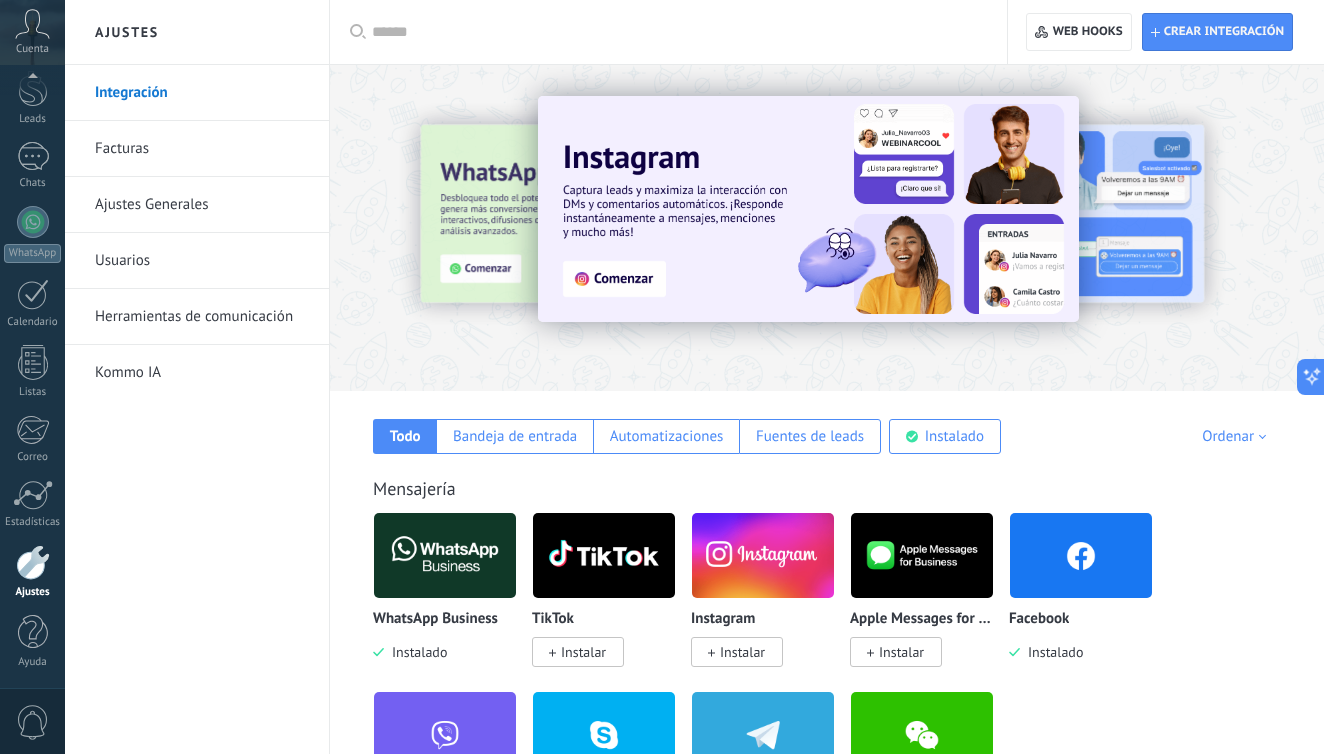 click at bounding box center (675, 32) 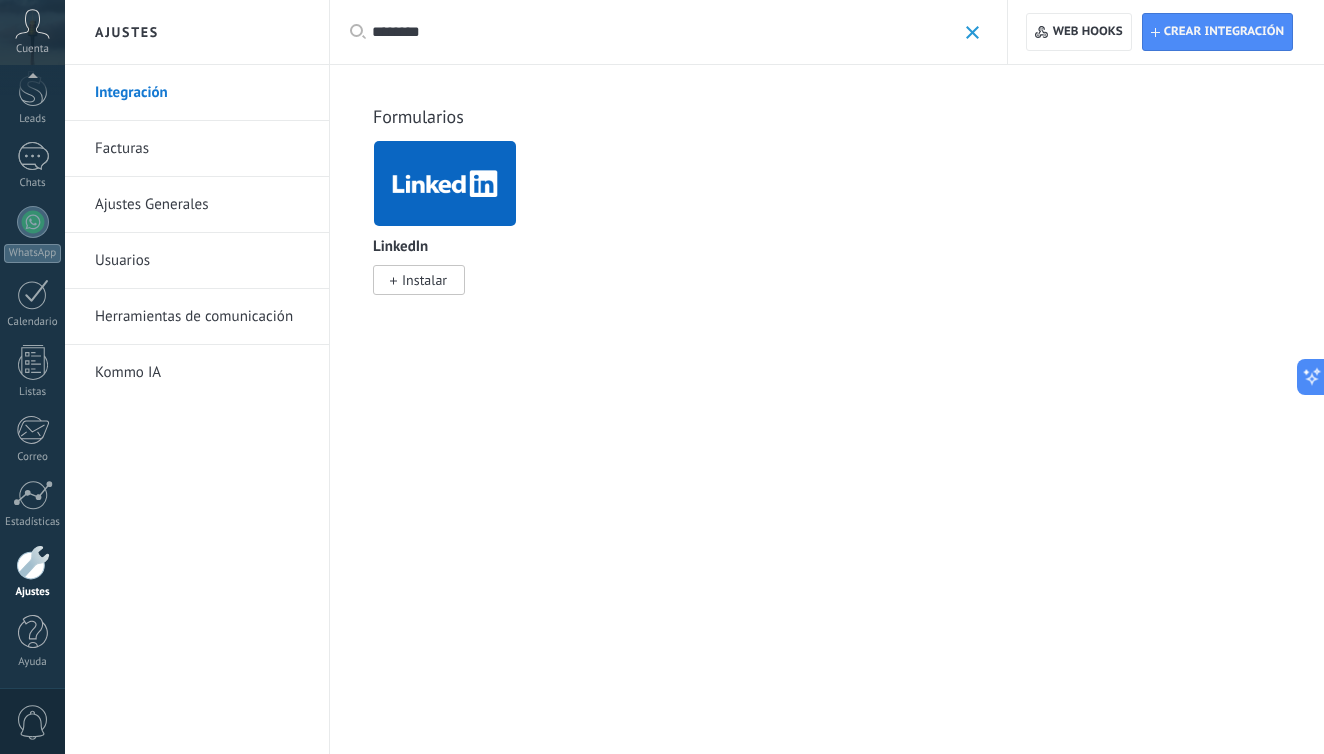 type on "********" 